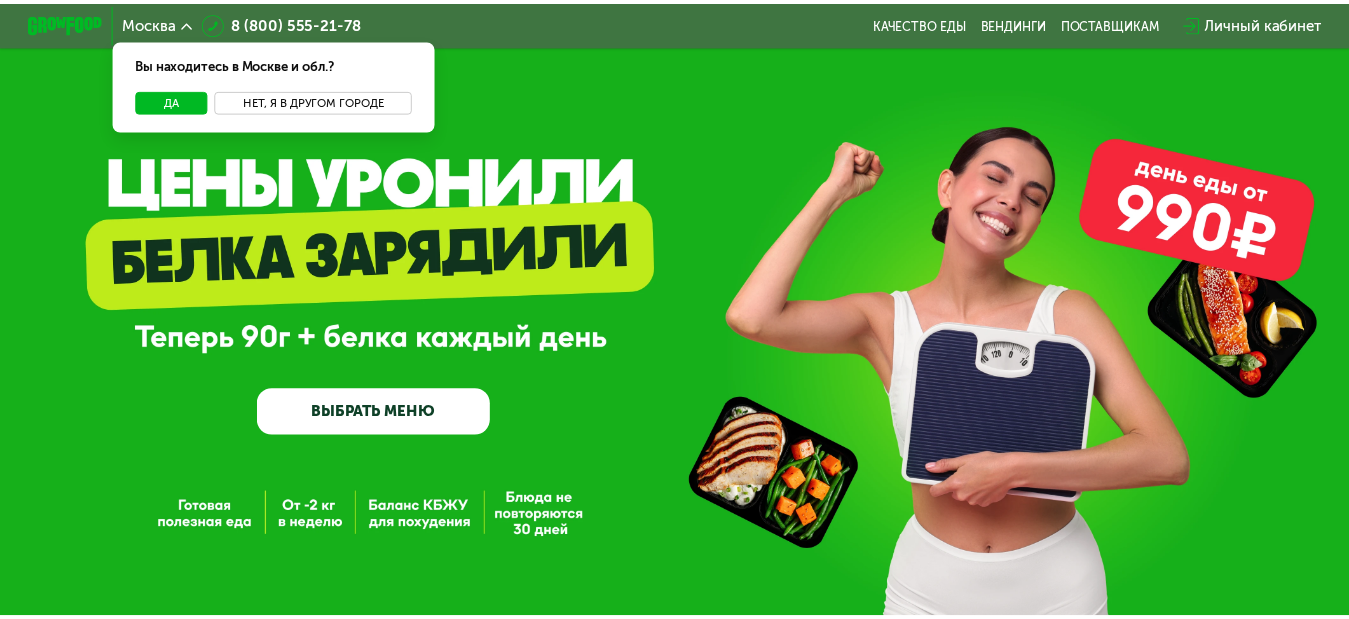 scroll, scrollTop: 0, scrollLeft: 0, axis: both 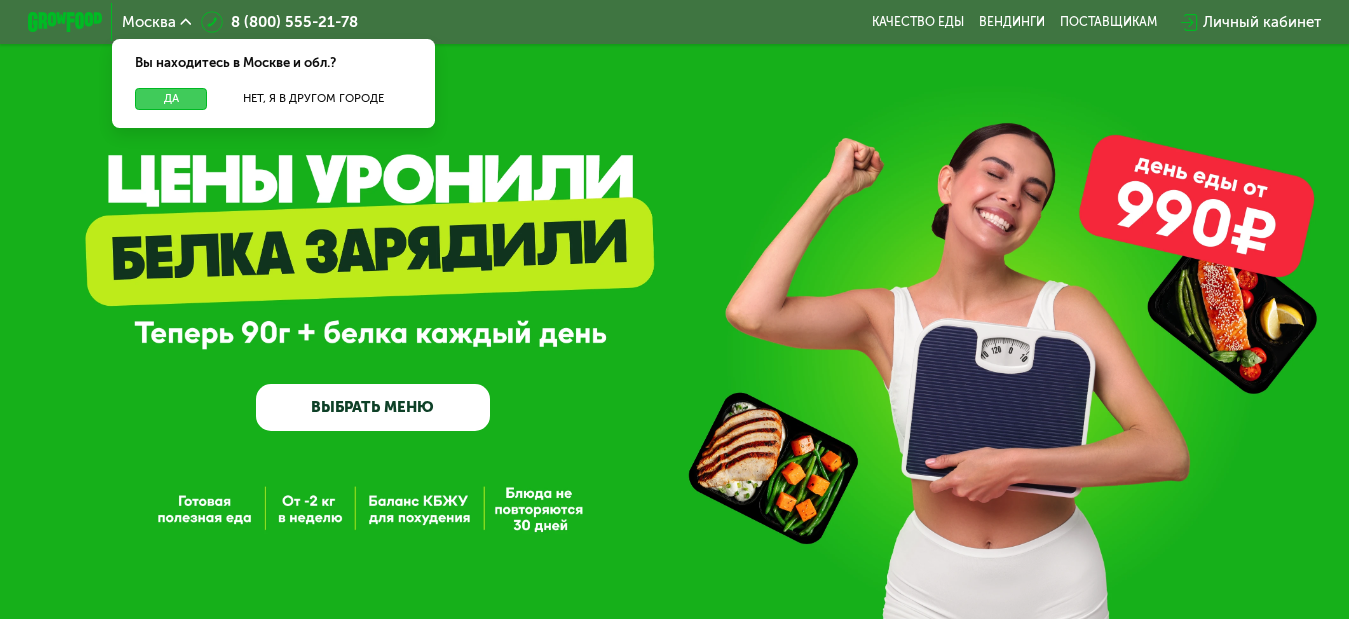 click on "Да" at bounding box center [171, 99] 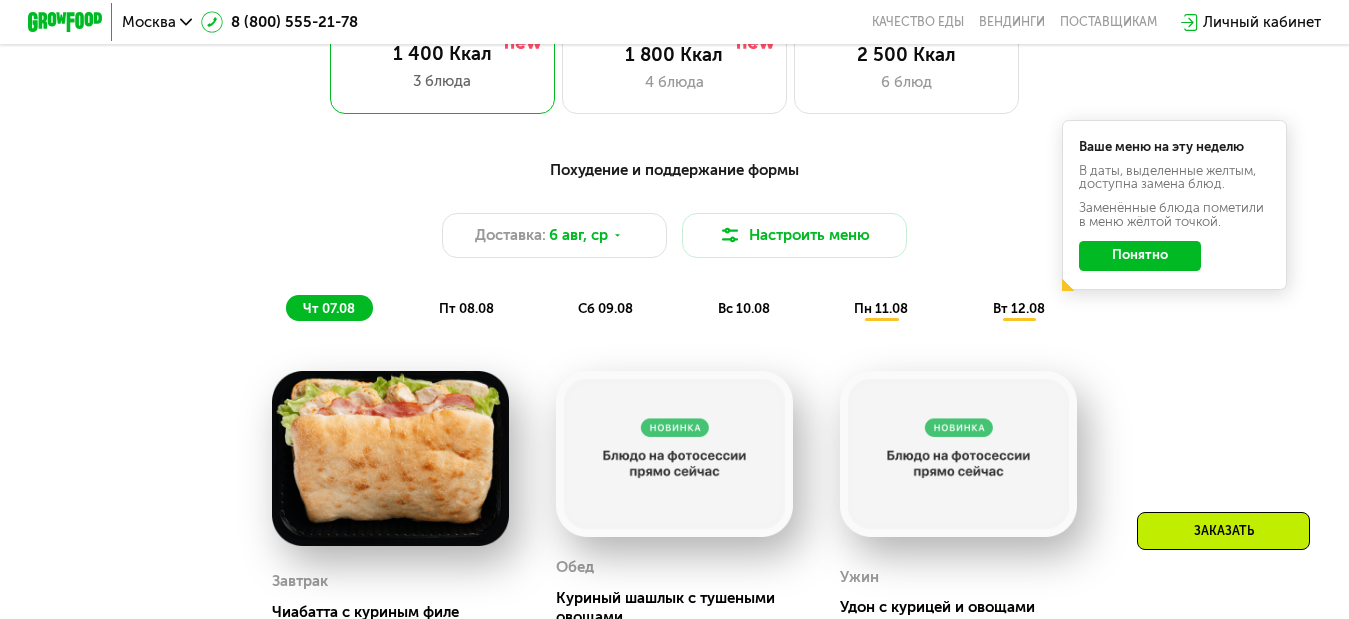scroll, scrollTop: 1000, scrollLeft: 0, axis: vertical 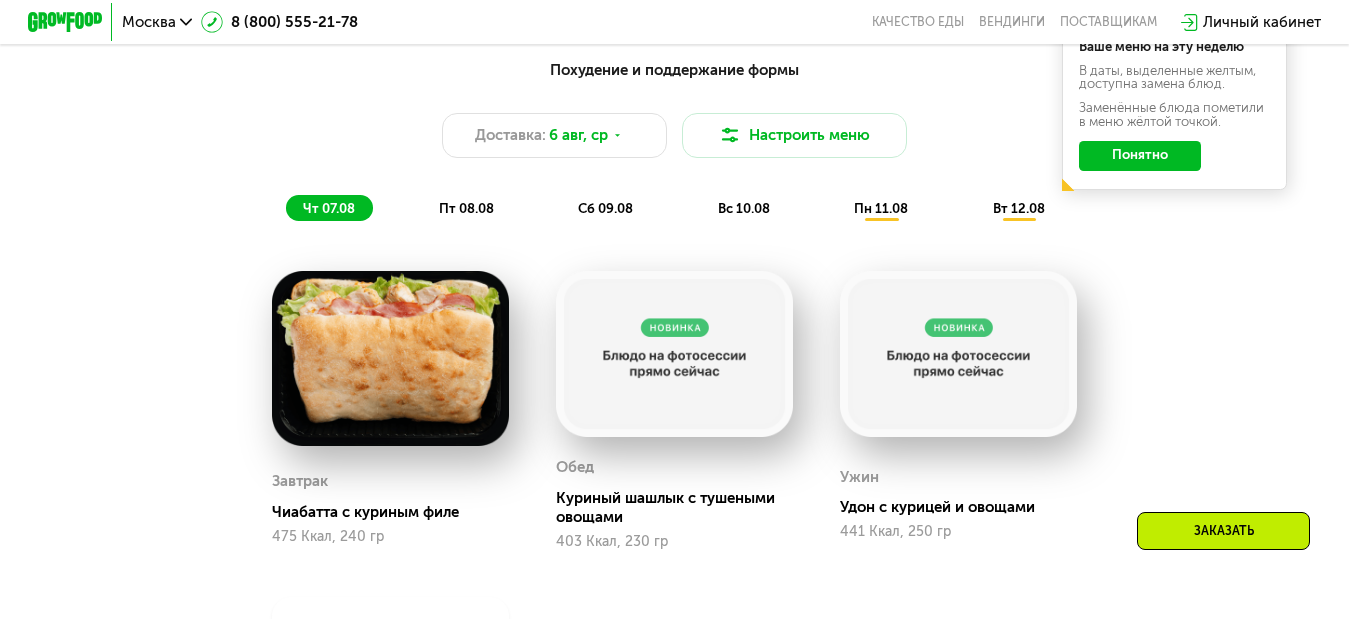 click at bounding box center [674, 354] 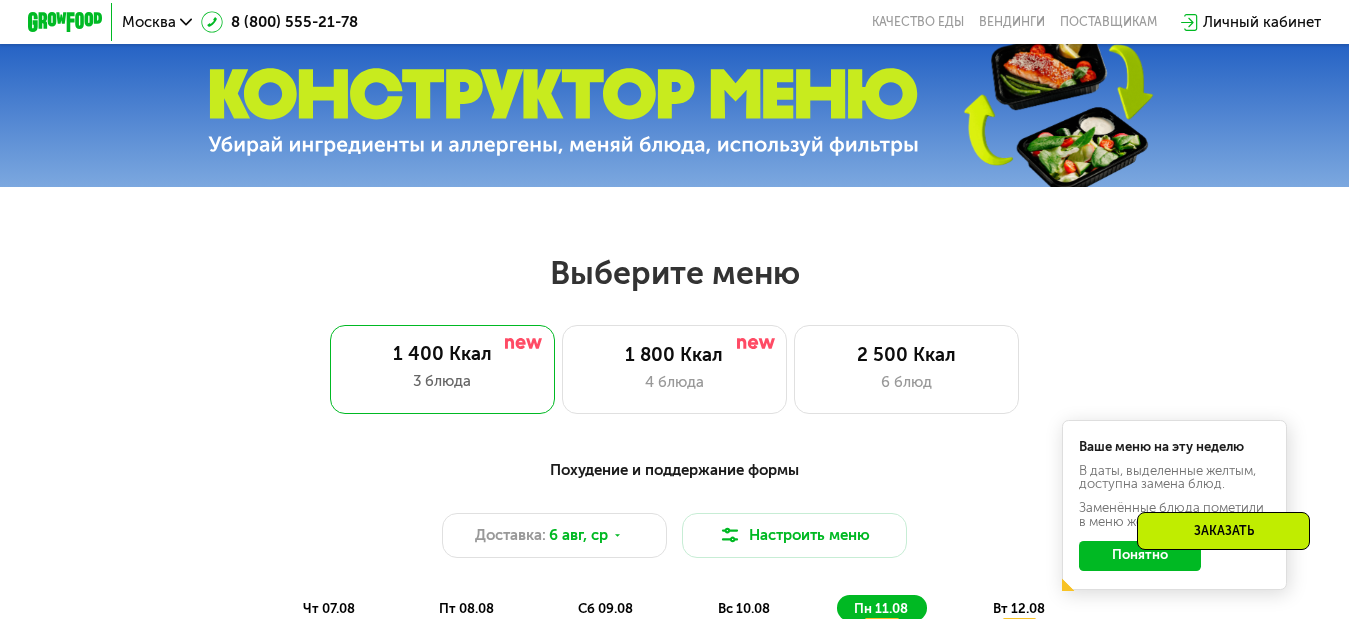 scroll, scrollTop: 700, scrollLeft: 0, axis: vertical 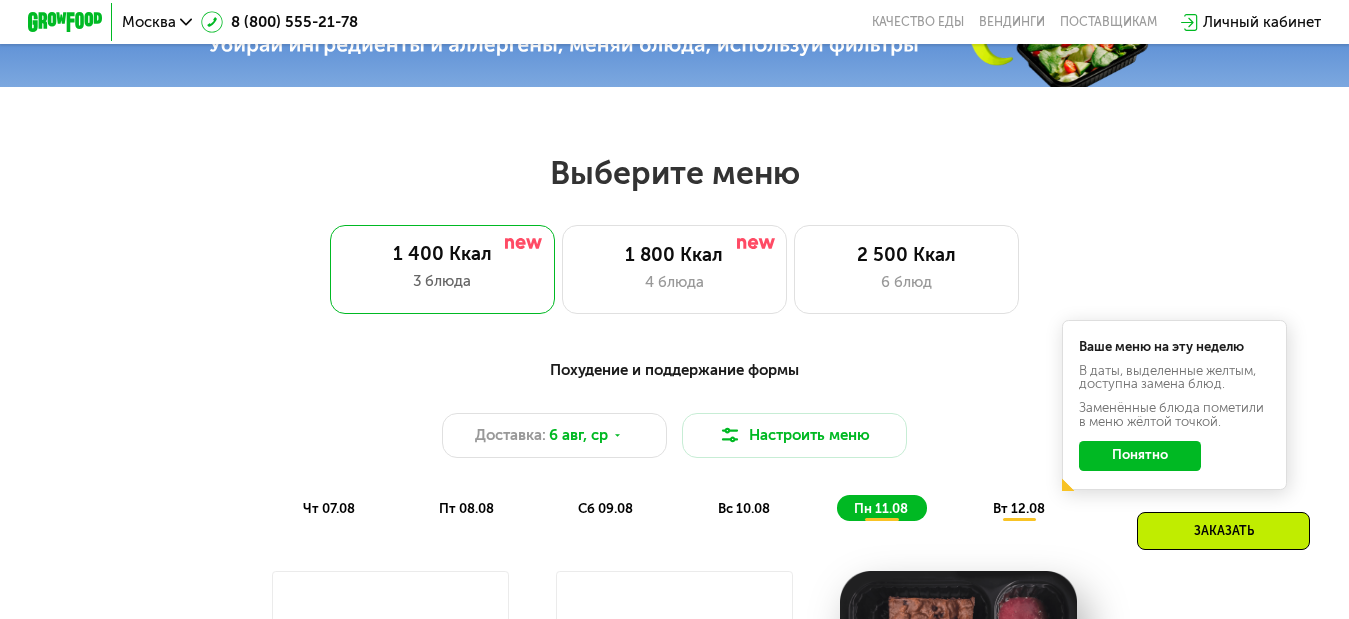 click on "Понятно" 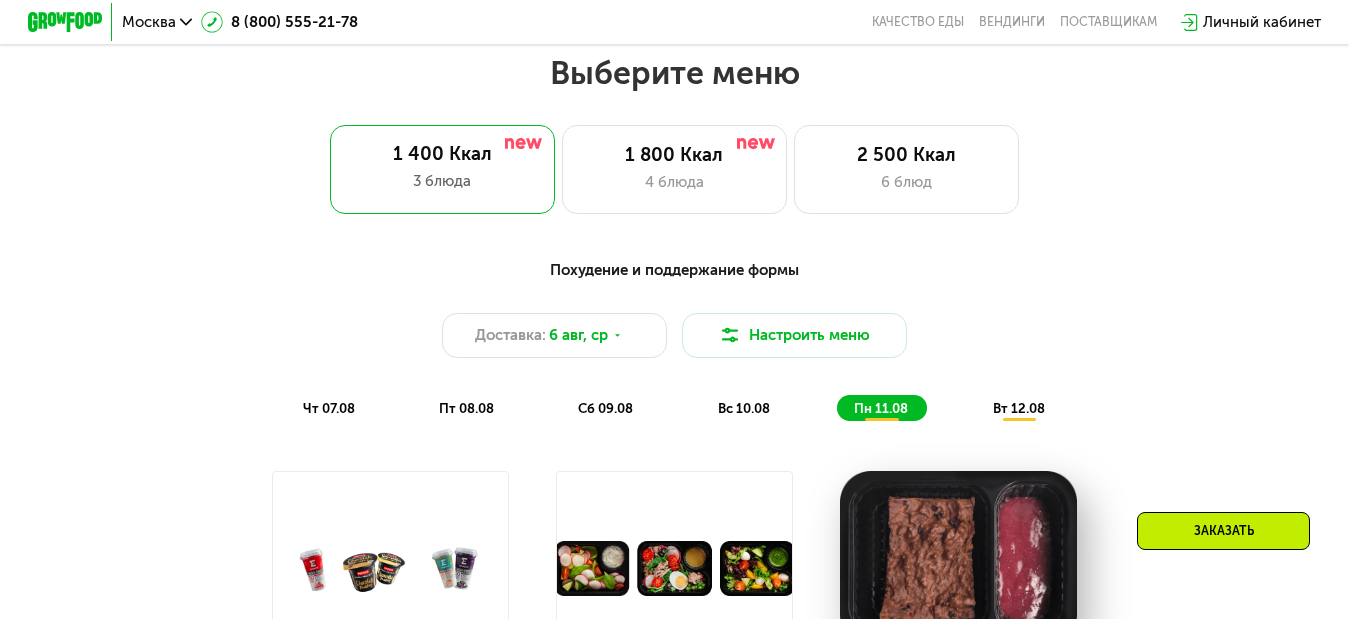 scroll, scrollTop: 900, scrollLeft: 0, axis: vertical 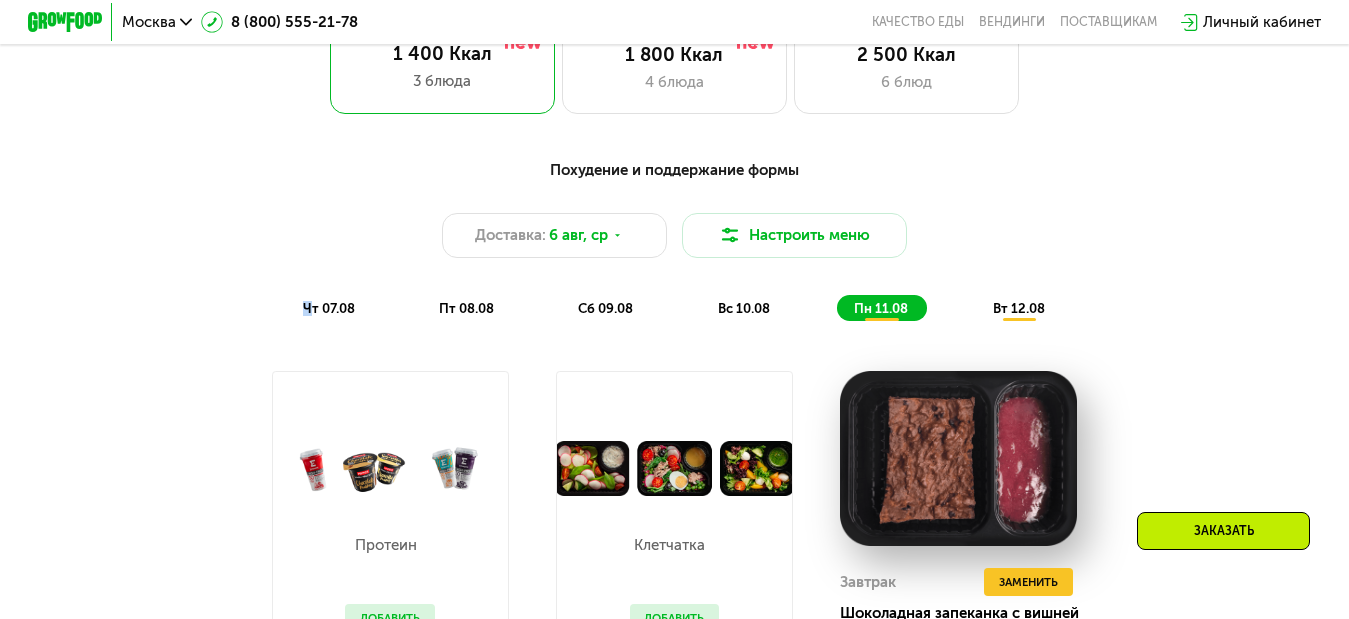 click on "чт 07.08" at bounding box center [329, 308] 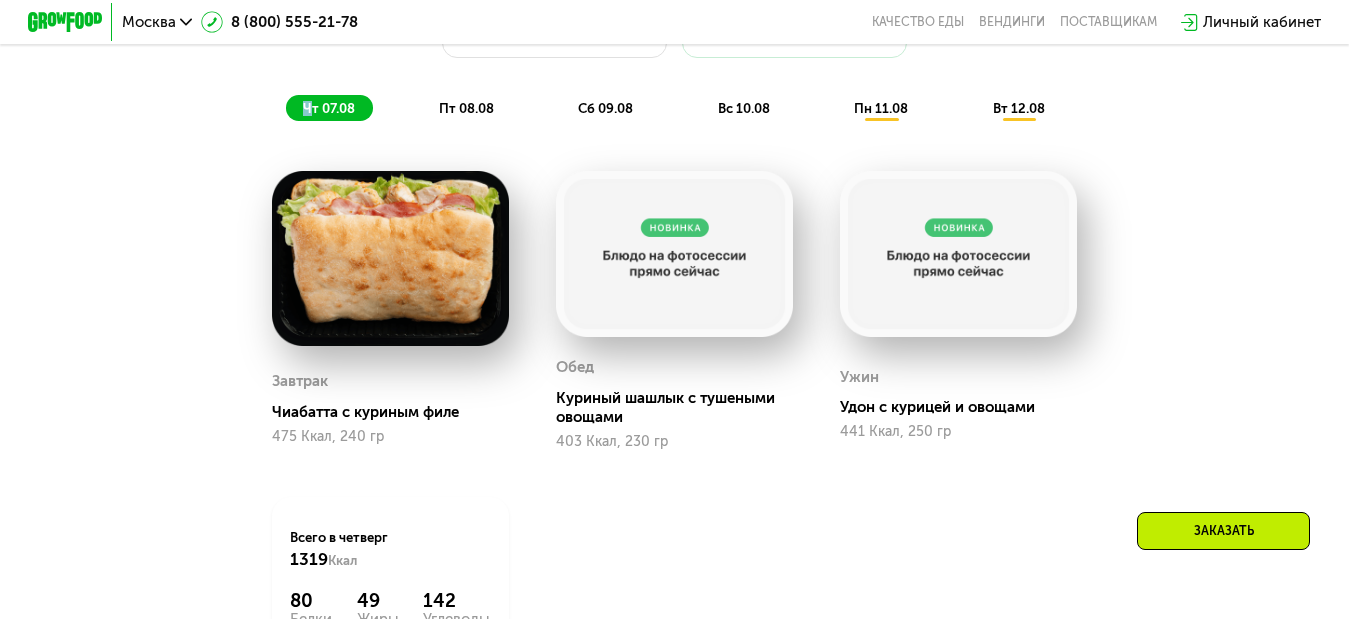 scroll, scrollTop: 900, scrollLeft: 0, axis: vertical 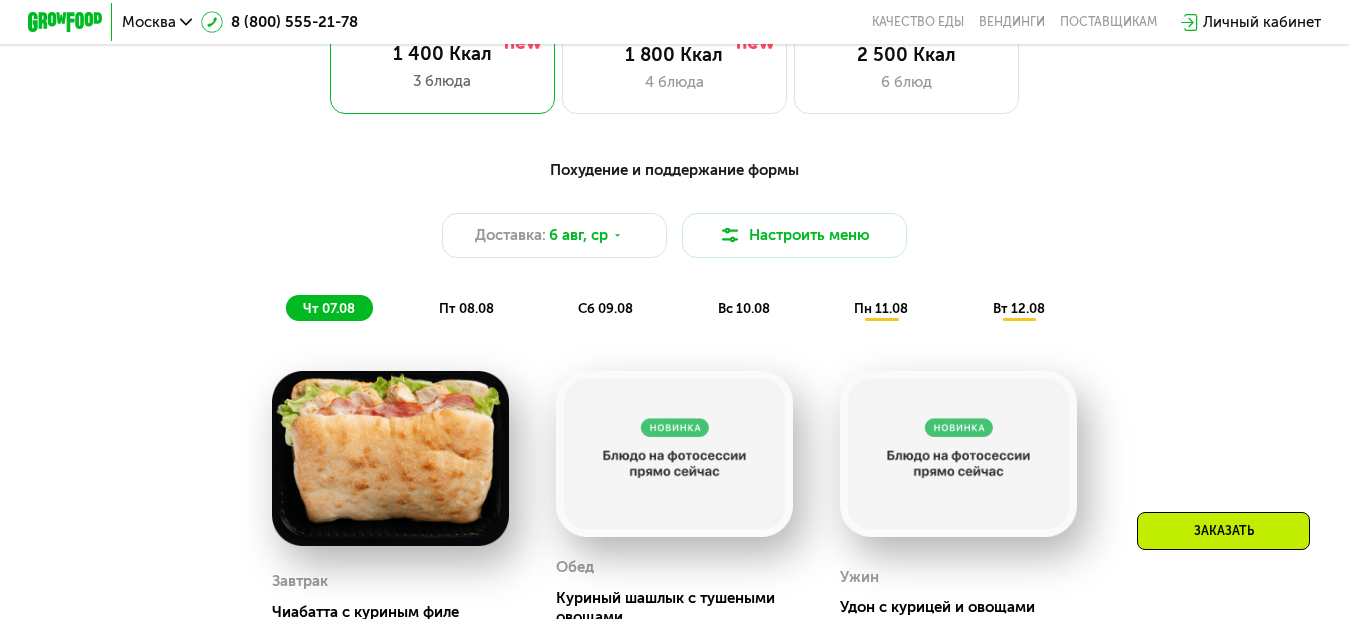 click on "пт 08.08" at bounding box center [466, 308] 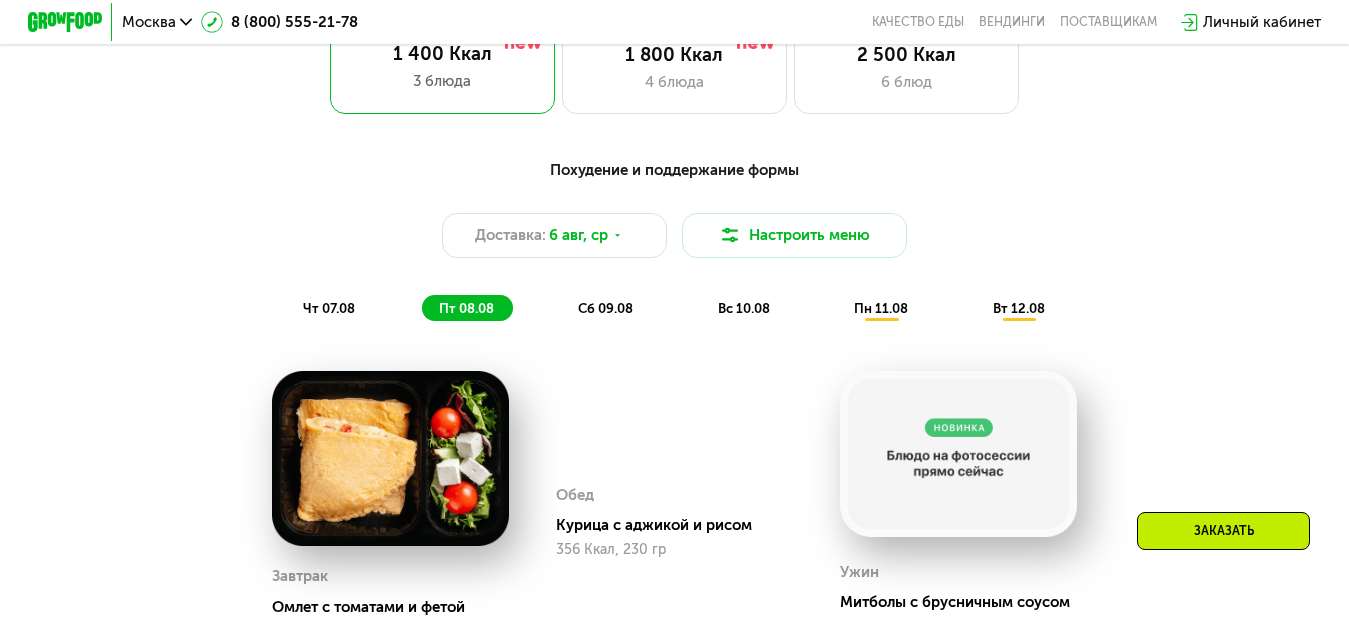 scroll, scrollTop: 1000, scrollLeft: 0, axis: vertical 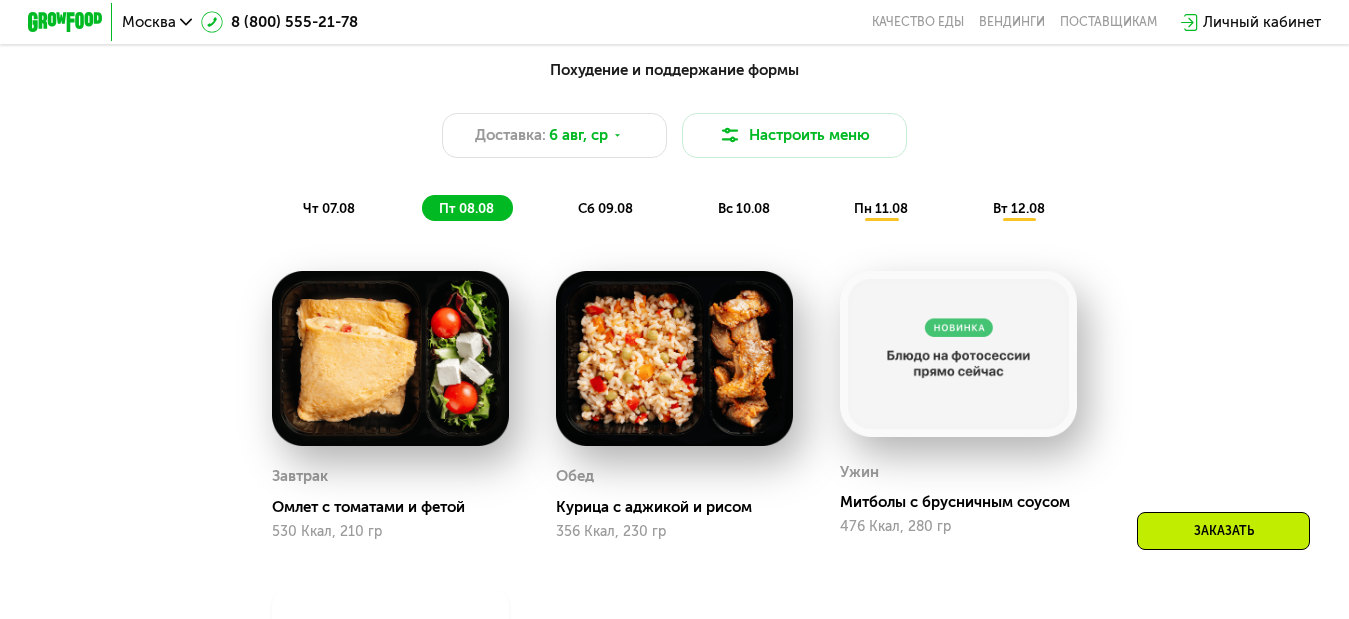 click on "сб 09.08" at bounding box center [605, 208] 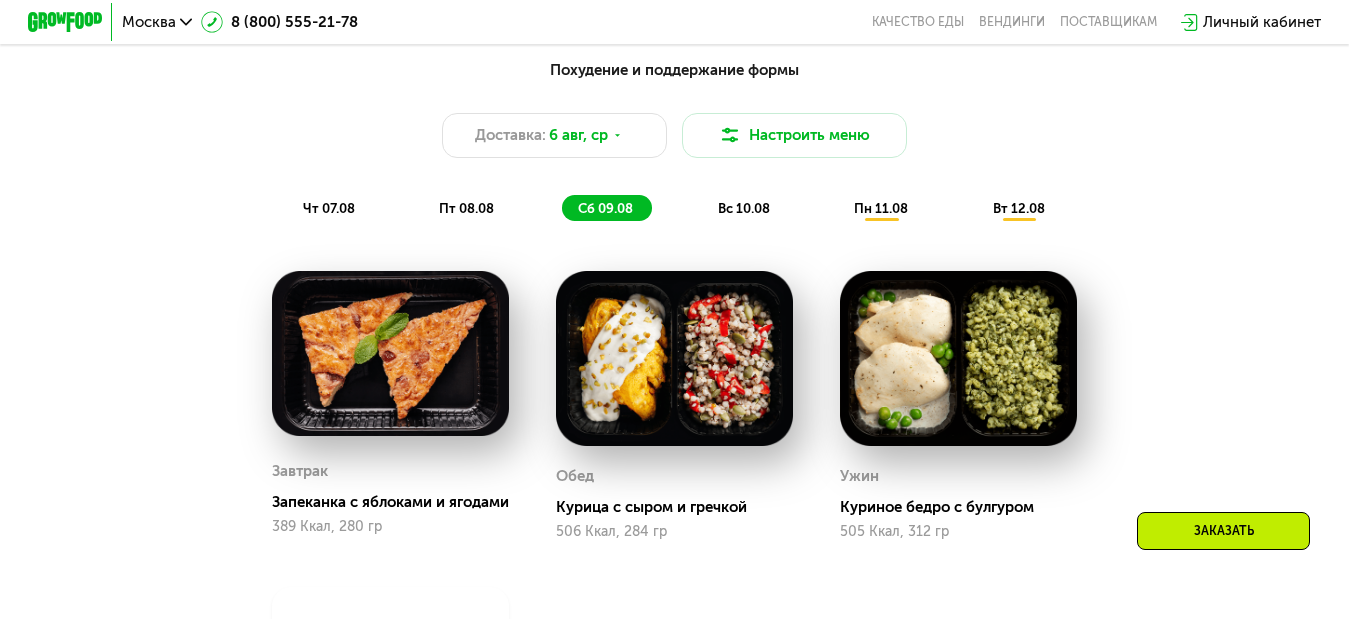 click on "вс 10.08" at bounding box center [744, 208] 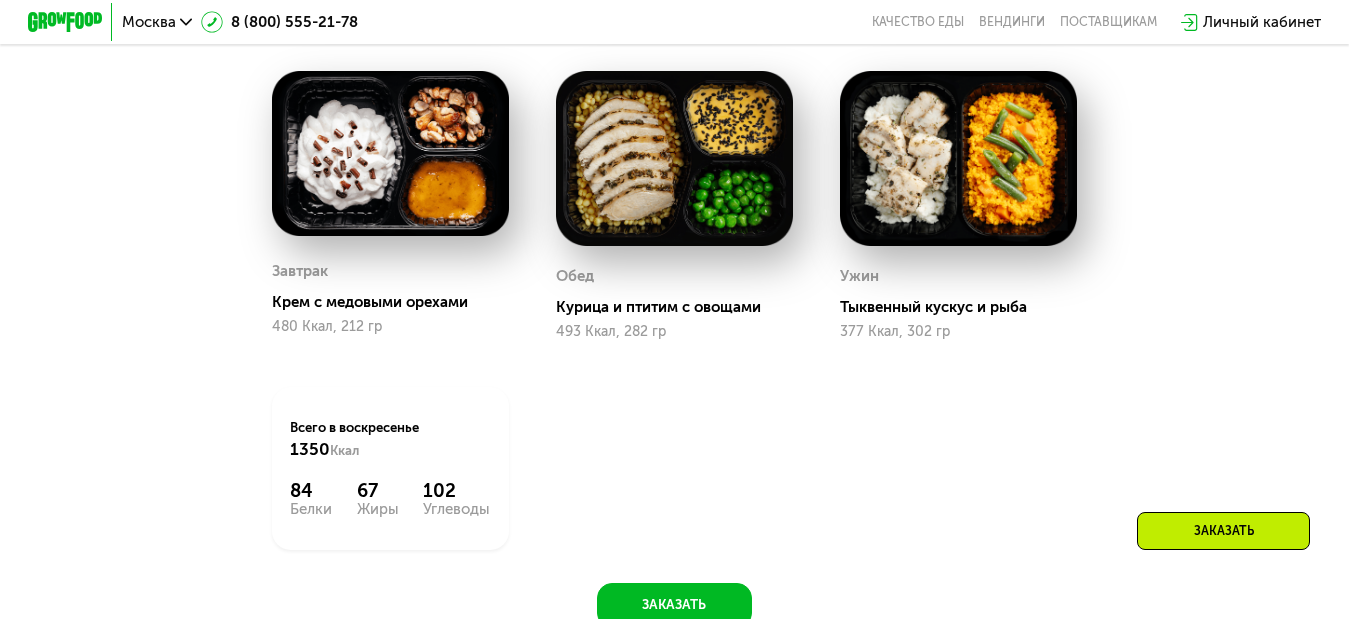 scroll, scrollTop: 1300, scrollLeft: 0, axis: vertical 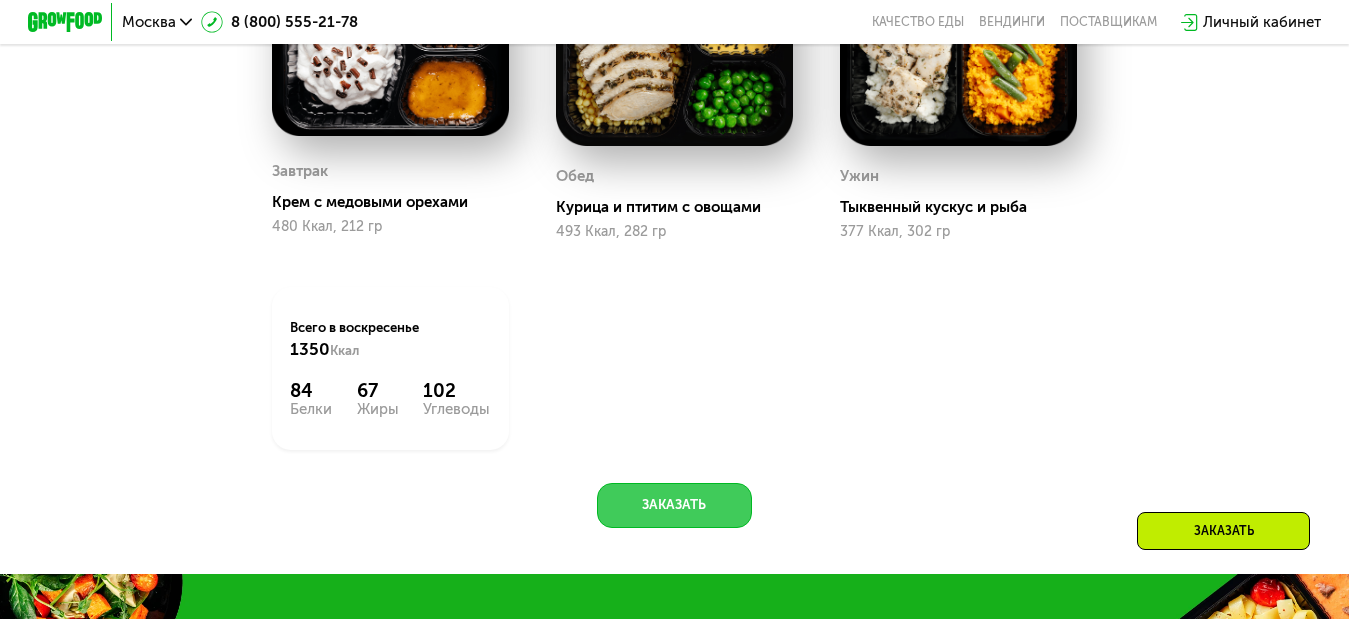click on "Заказать" 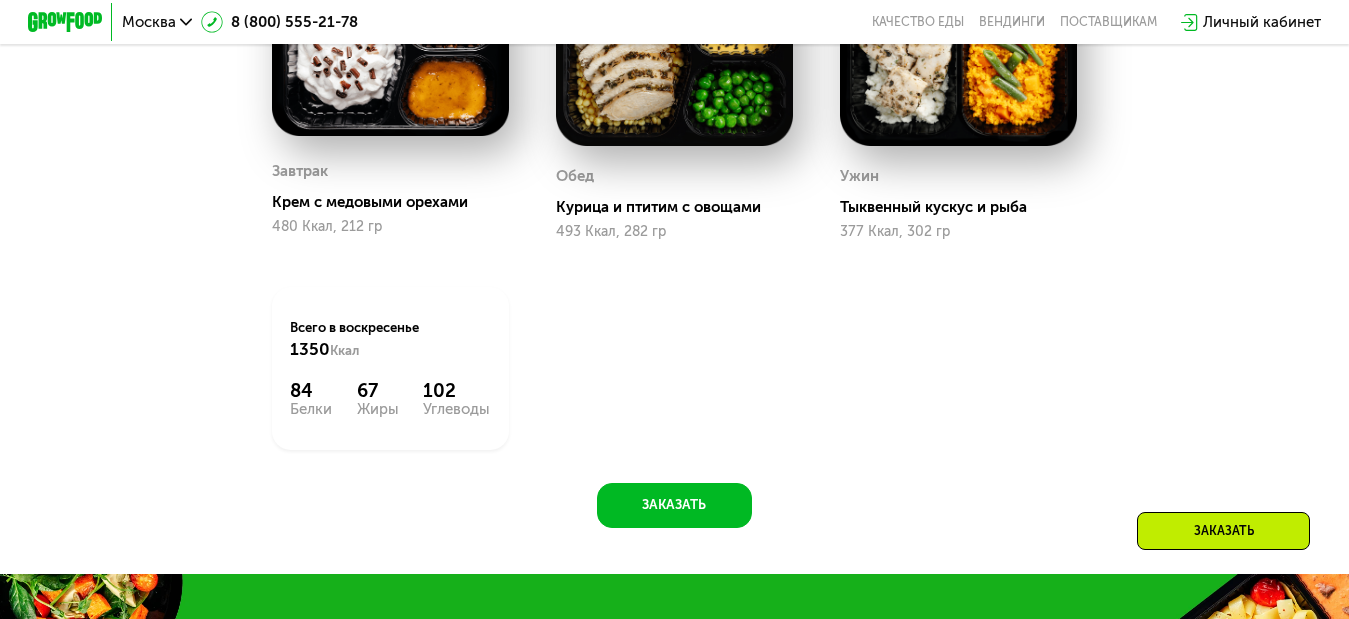 scroll, scrollTop: 1895, scrollLeft: 0, axis: vertical 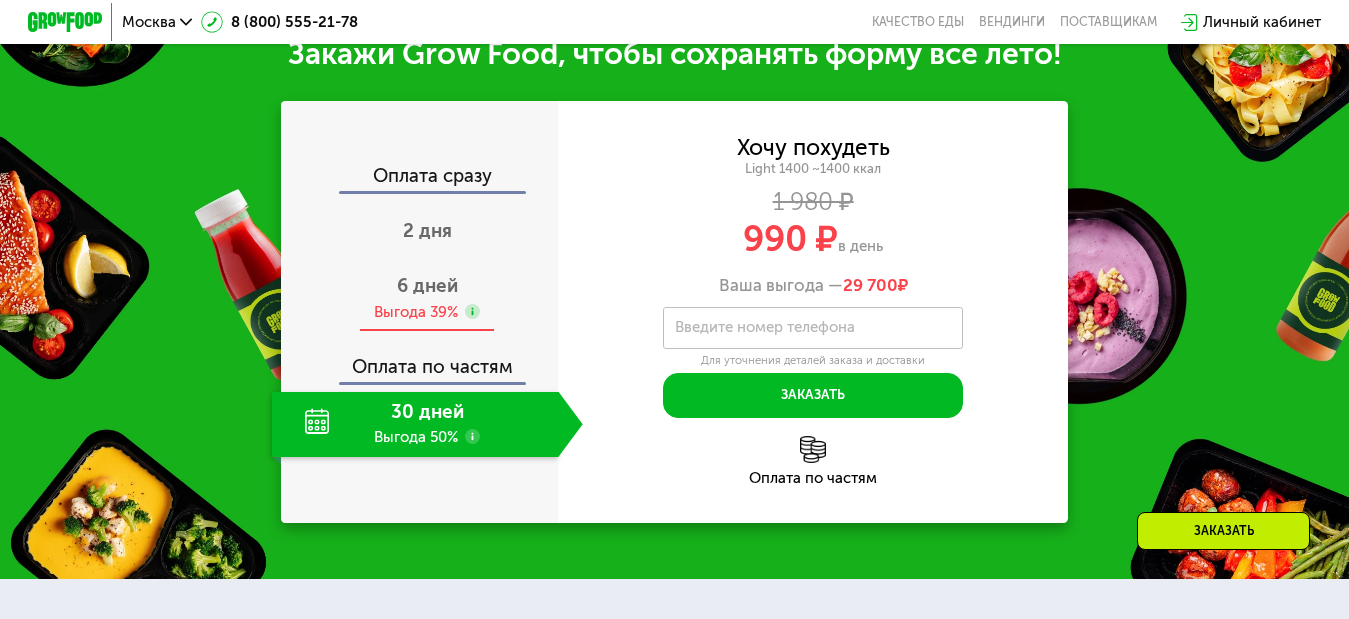 click on "6 дней" at bounding box center (427, 285) 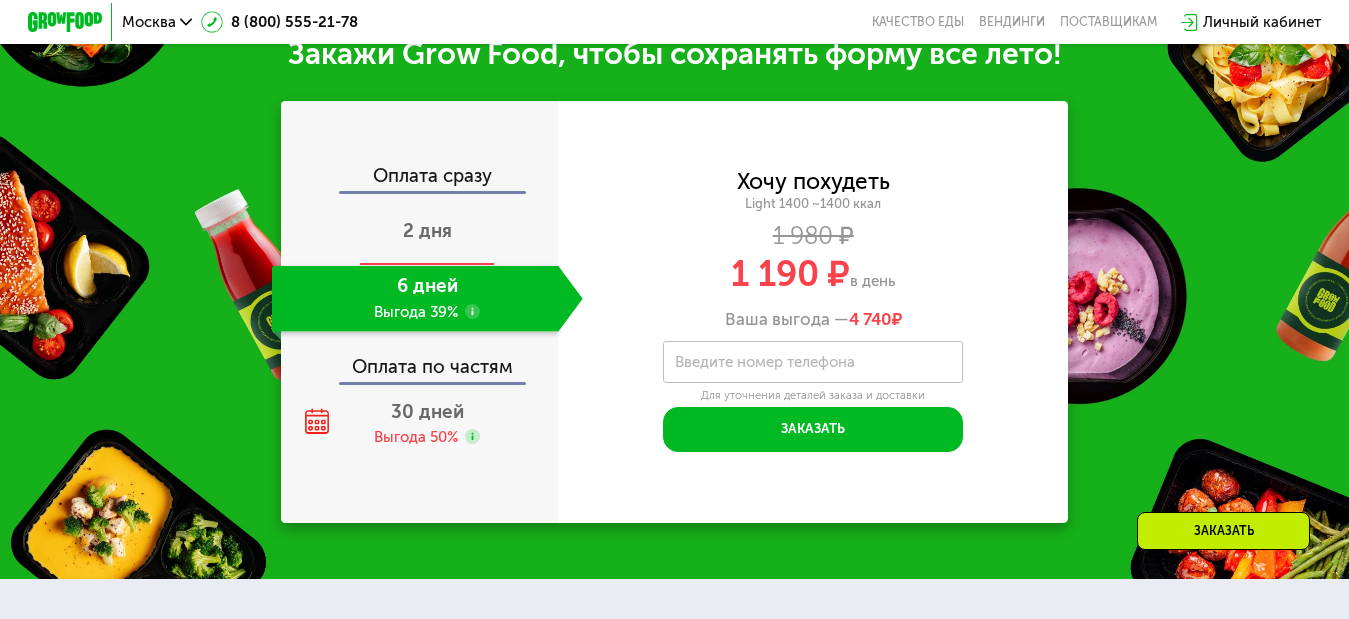 click on "2 дня" at bounding box center [427, 230] 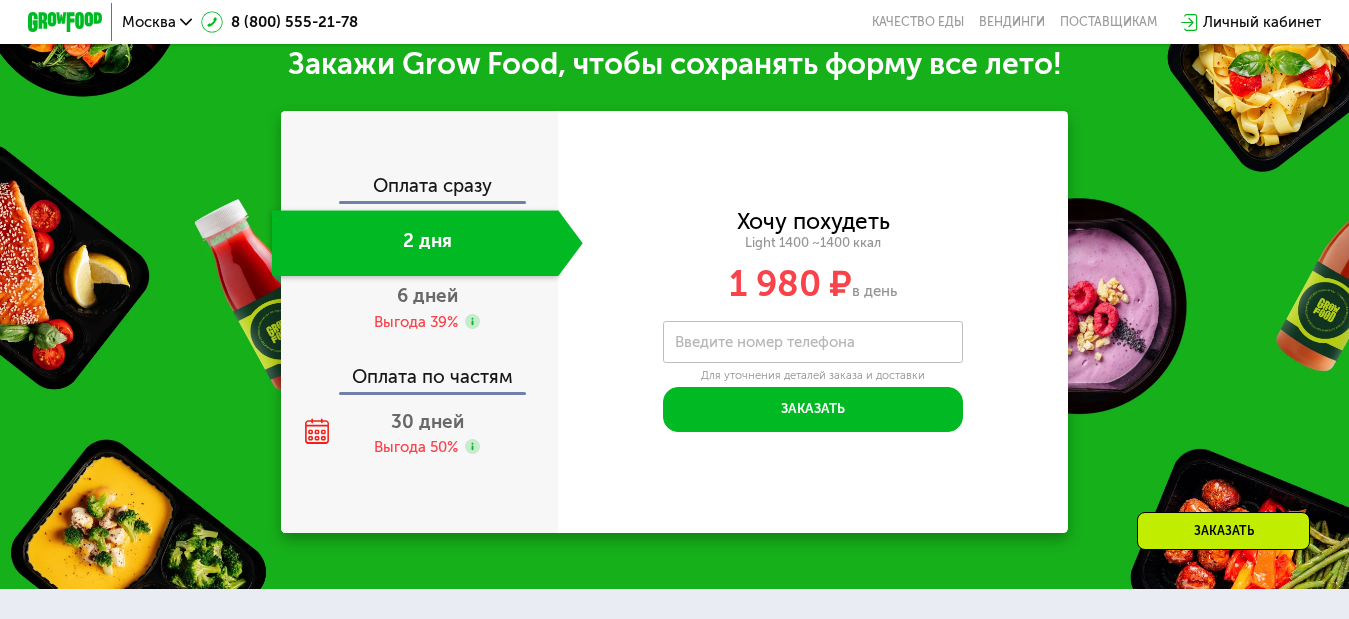 click on "2 дня" 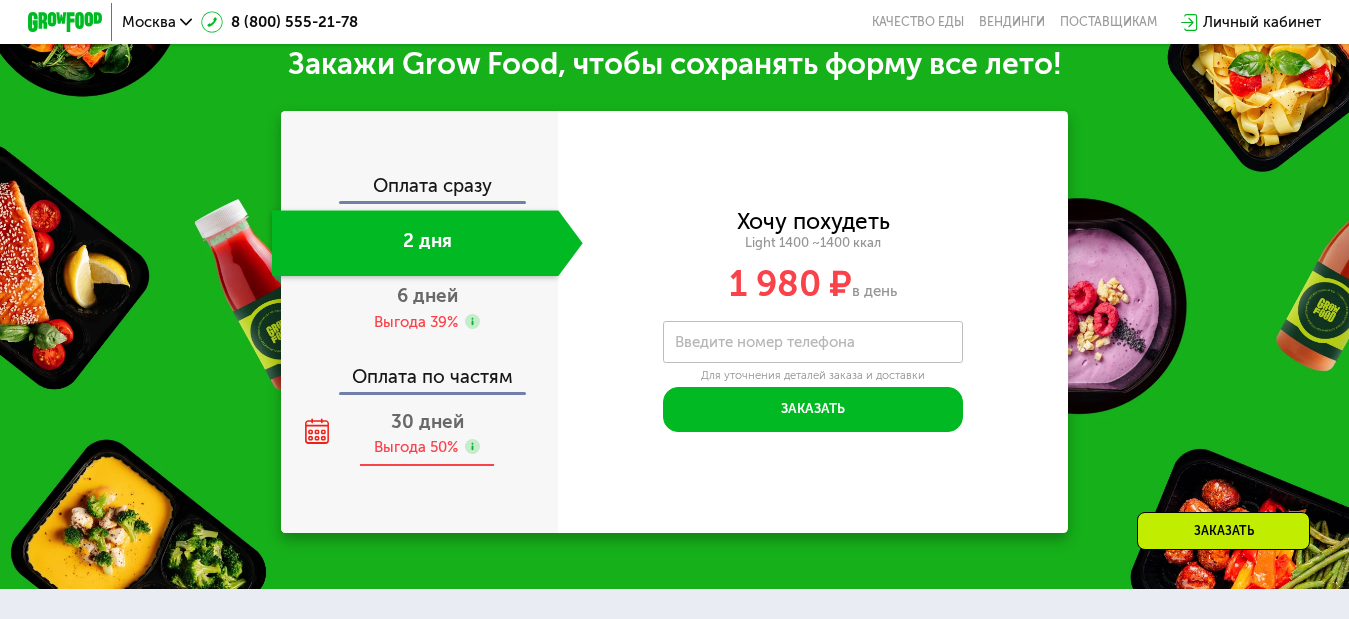 click on "30 дней" at bounding box center (427, 421) 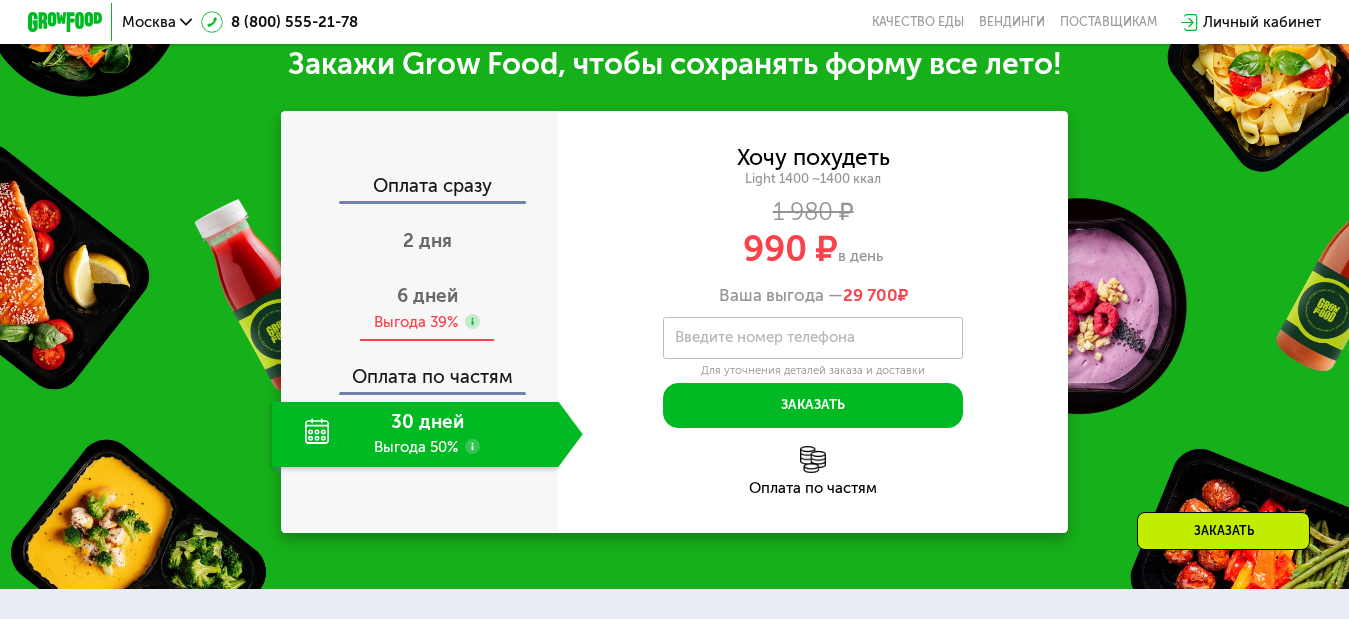 click on "6 дней" at bounding box center (427, 295) 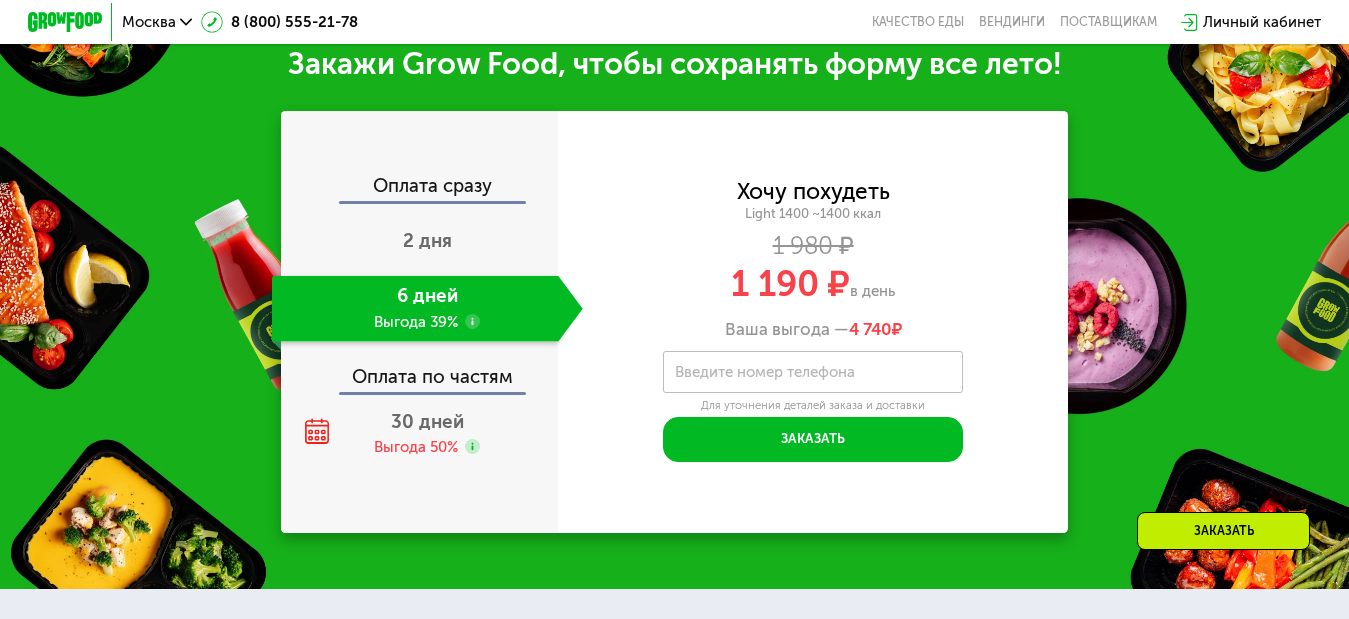 click on "Оплата по частям" 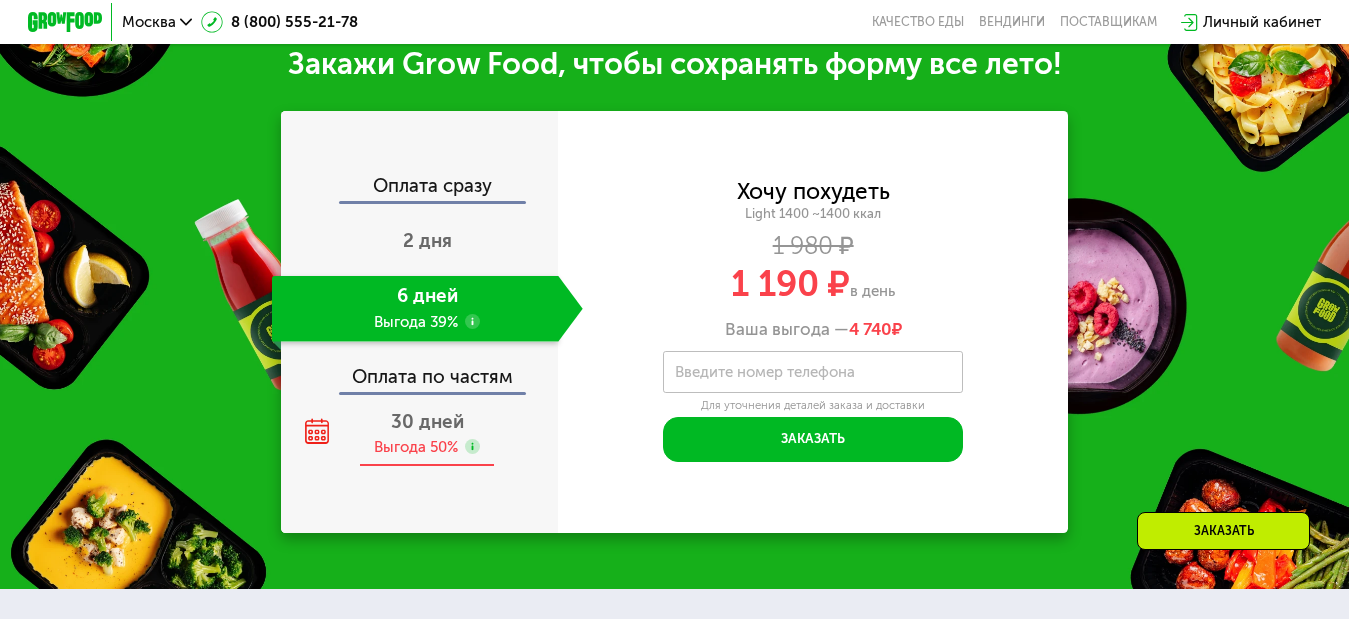 click on "30 дней" at bounding box center (427, 421) 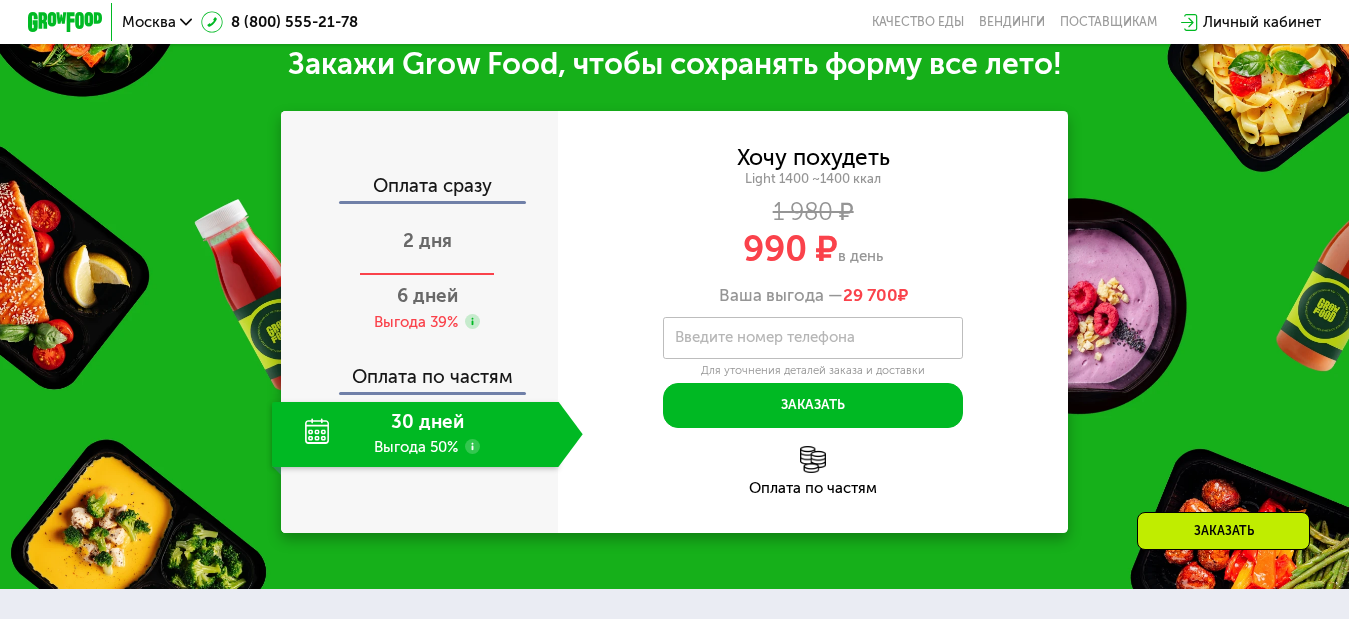 click on "2 дня" at bounding box center [427, 240] 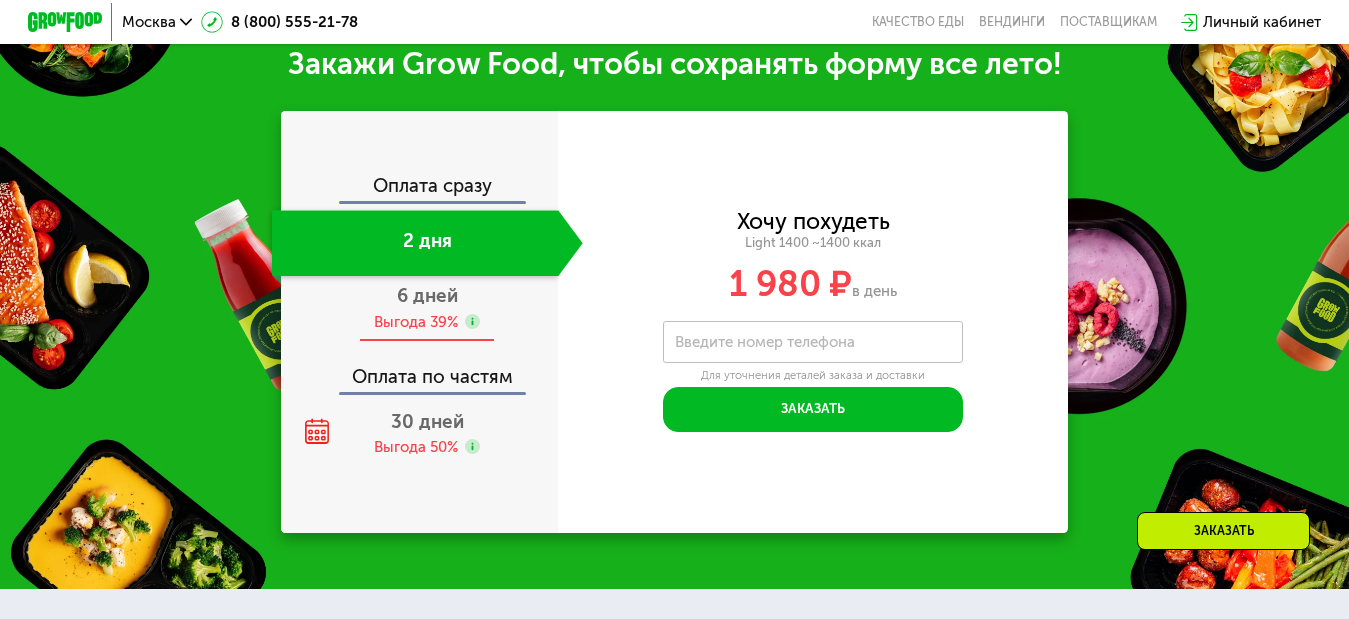 click on "6 дней" at bounding box center (427, 295) 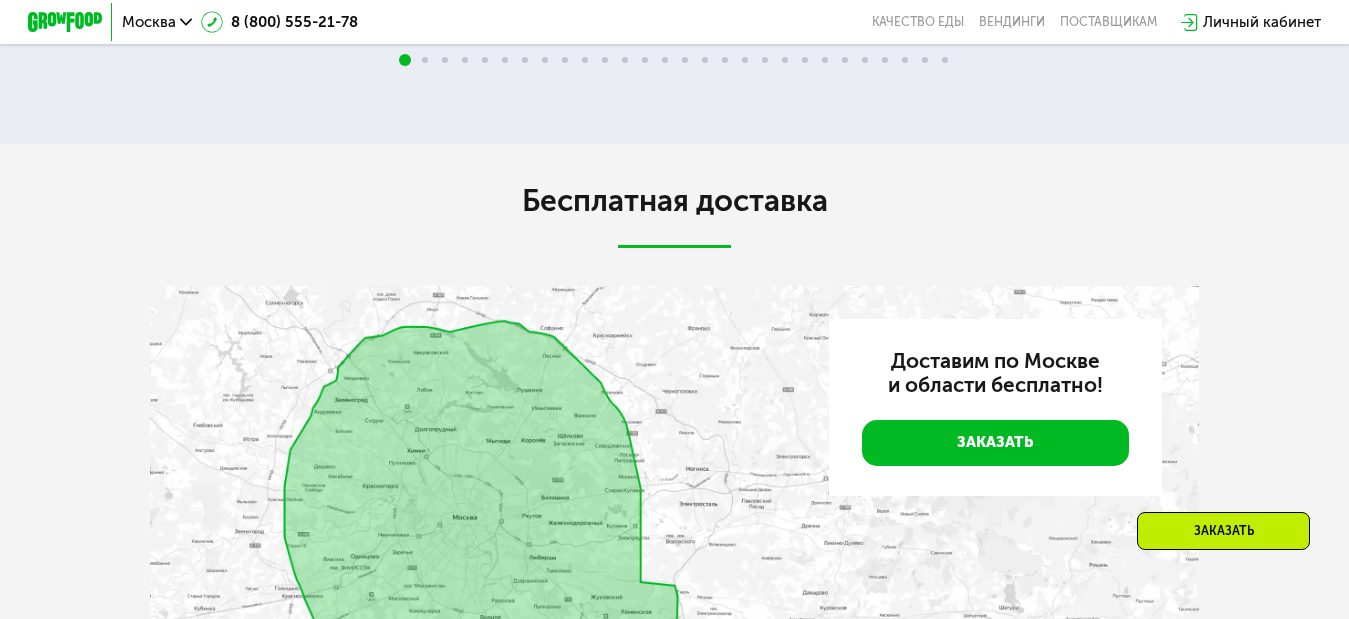 scroll, scrollTop: 3895, scrollLeft: 0, axis: vertical 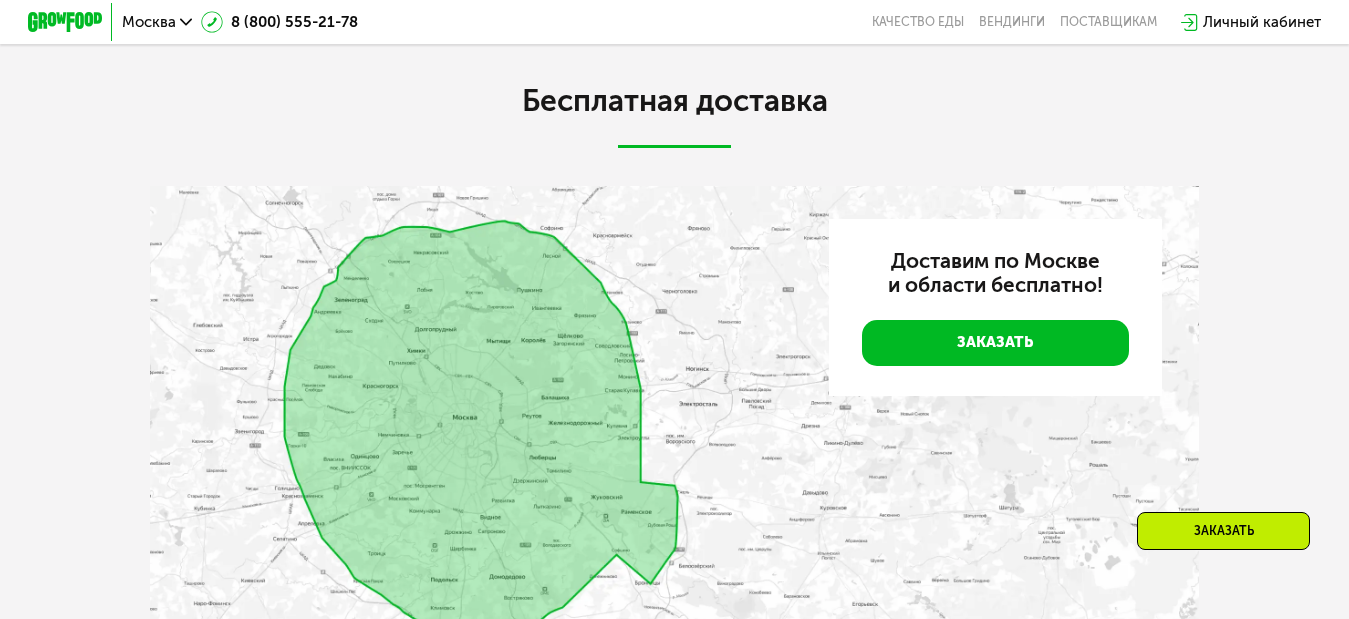 click at bounding box center [674, 432] 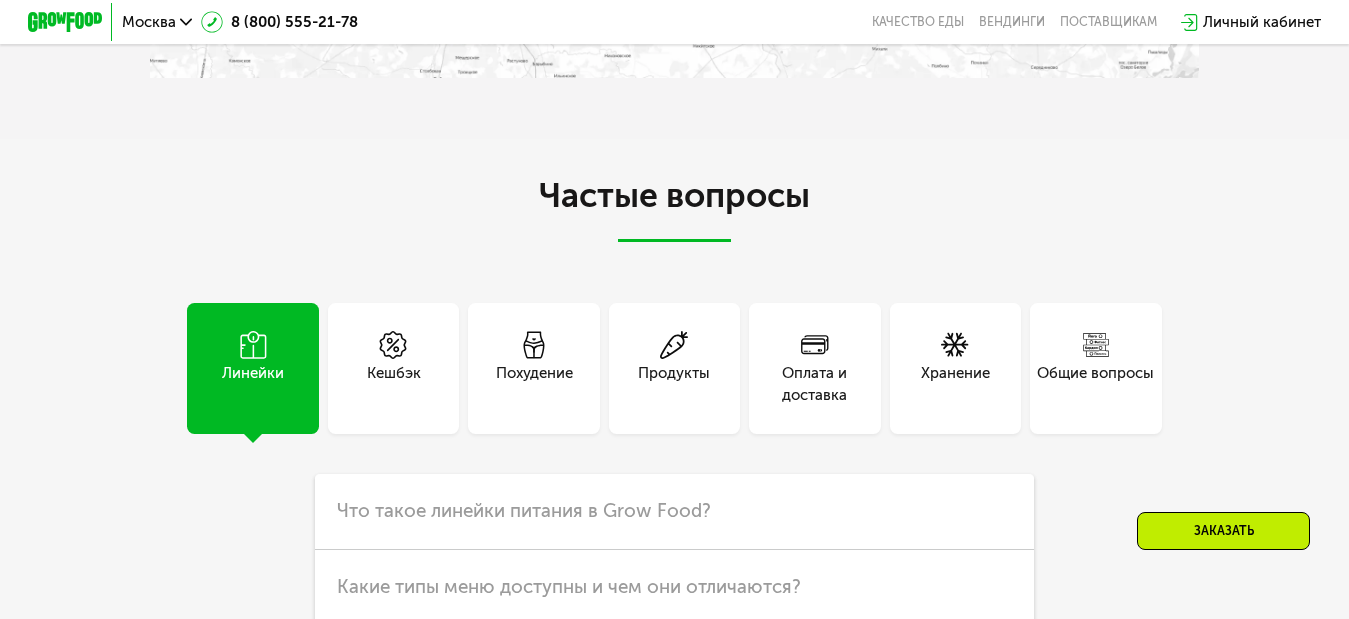 scroll, scrollTop: 4495, scrollLeft: 0, axis: vertical 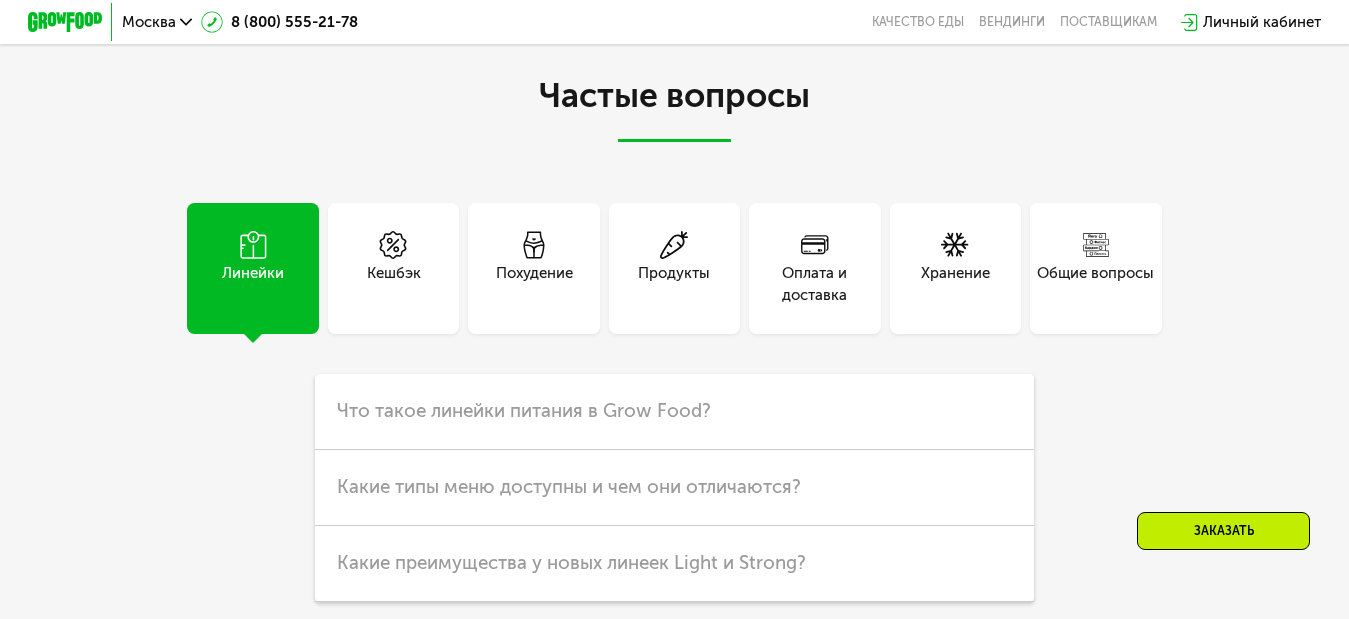 click on "Продукты" at bounding box center [674, 268] 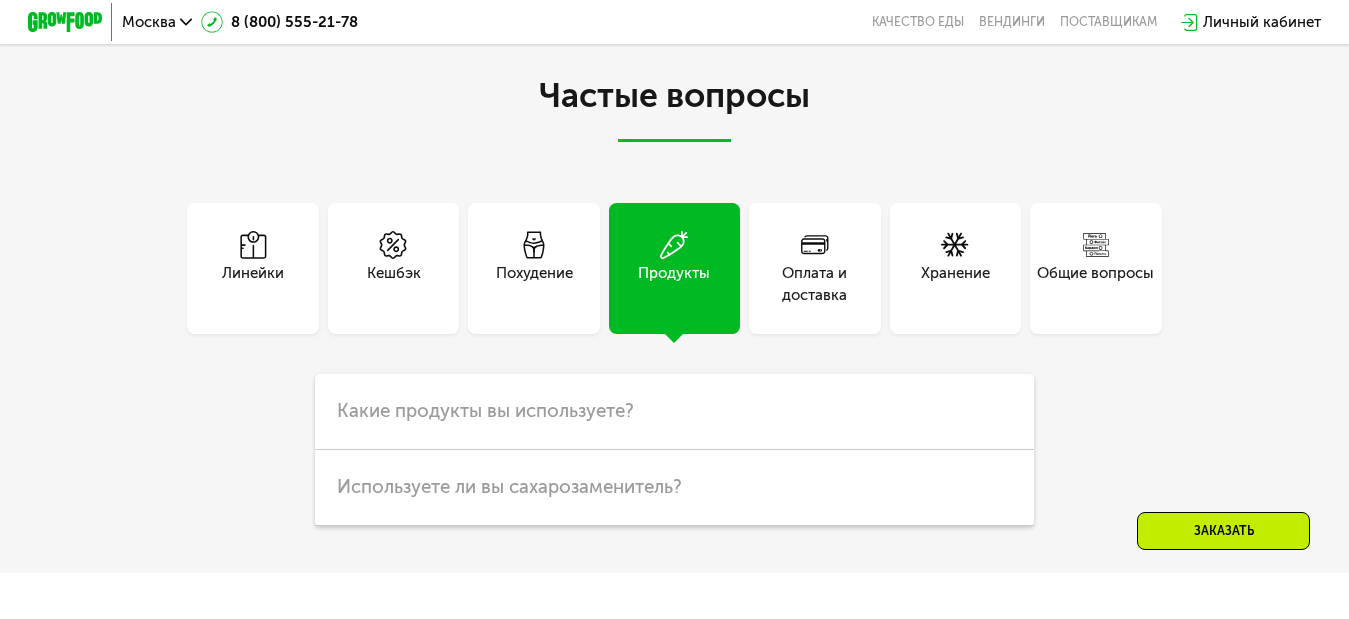 click on "Оплата и доставка" at bounding box center [814, 268] 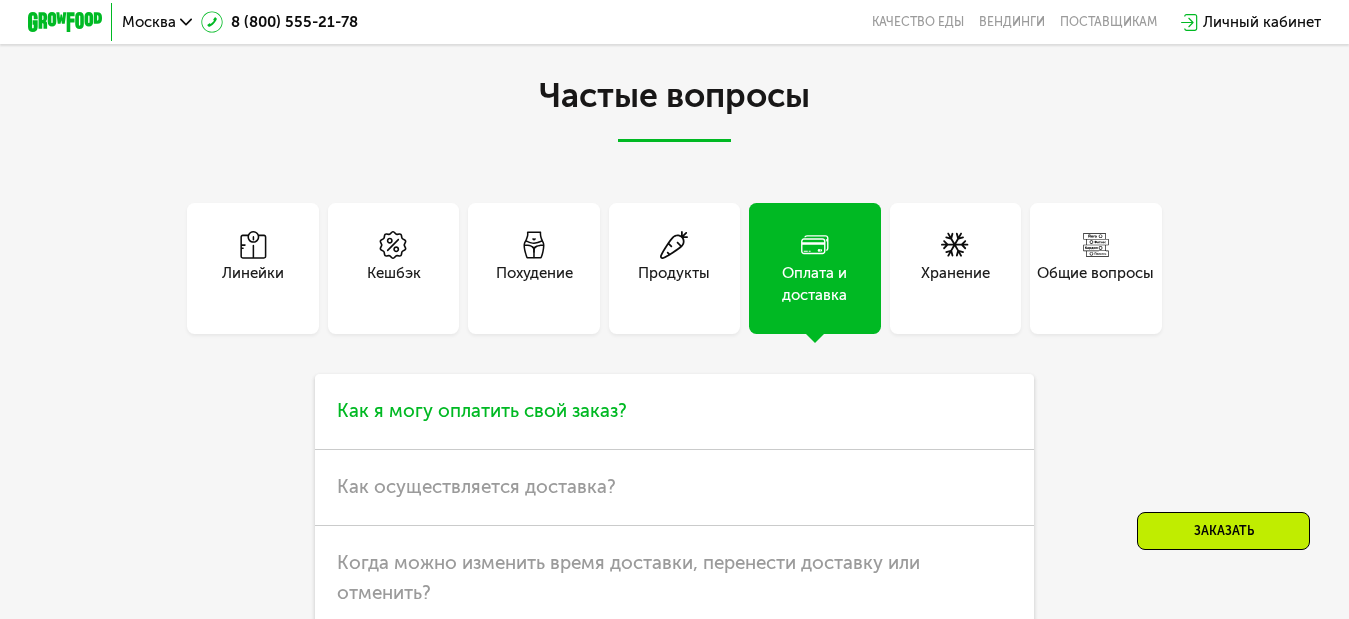 scroll, scrollTop: 4595, scrollLeft: 0, axis: vertical 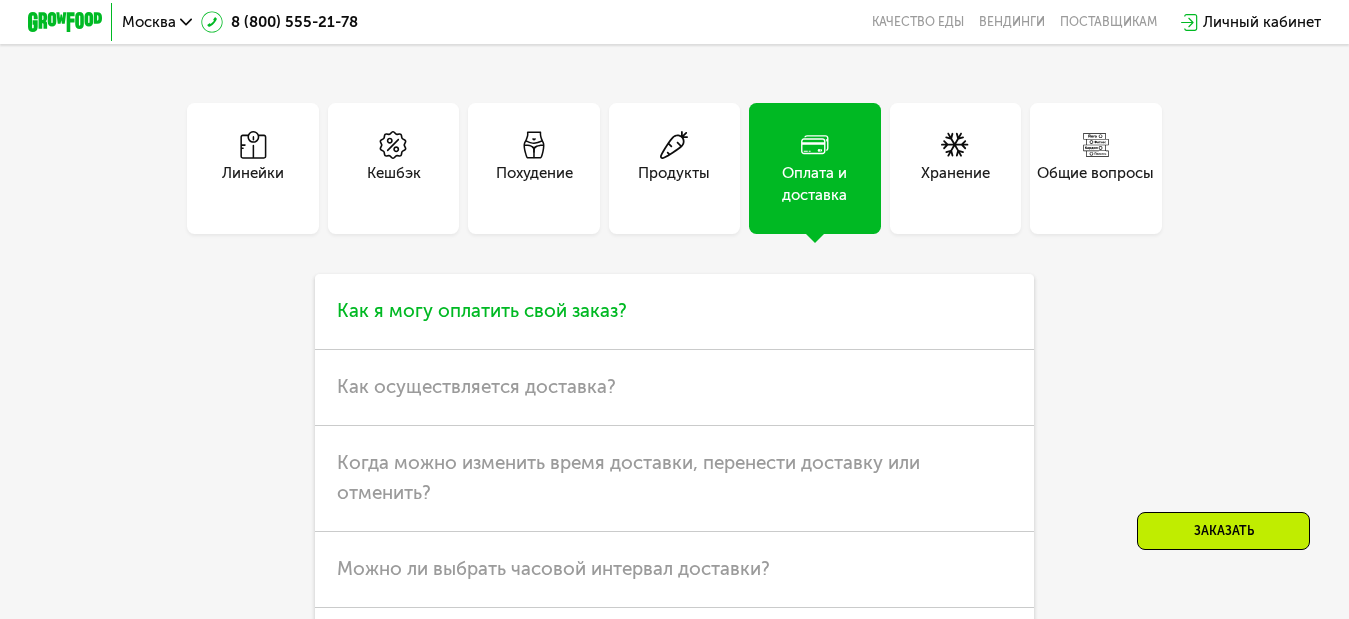 click on "Как я могу оплатить свой заказ?" at bounding box center (482, 310) 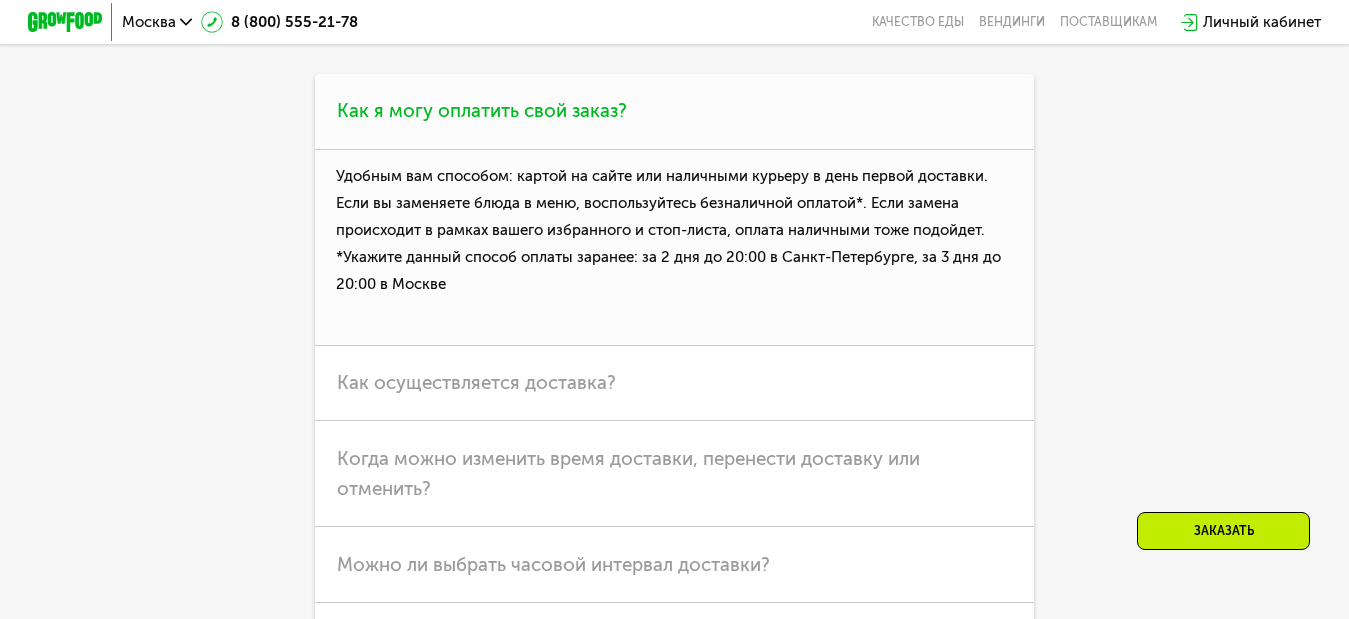 scroll, scrollTop: 4495, scrollLeft: 0, axis: vertical 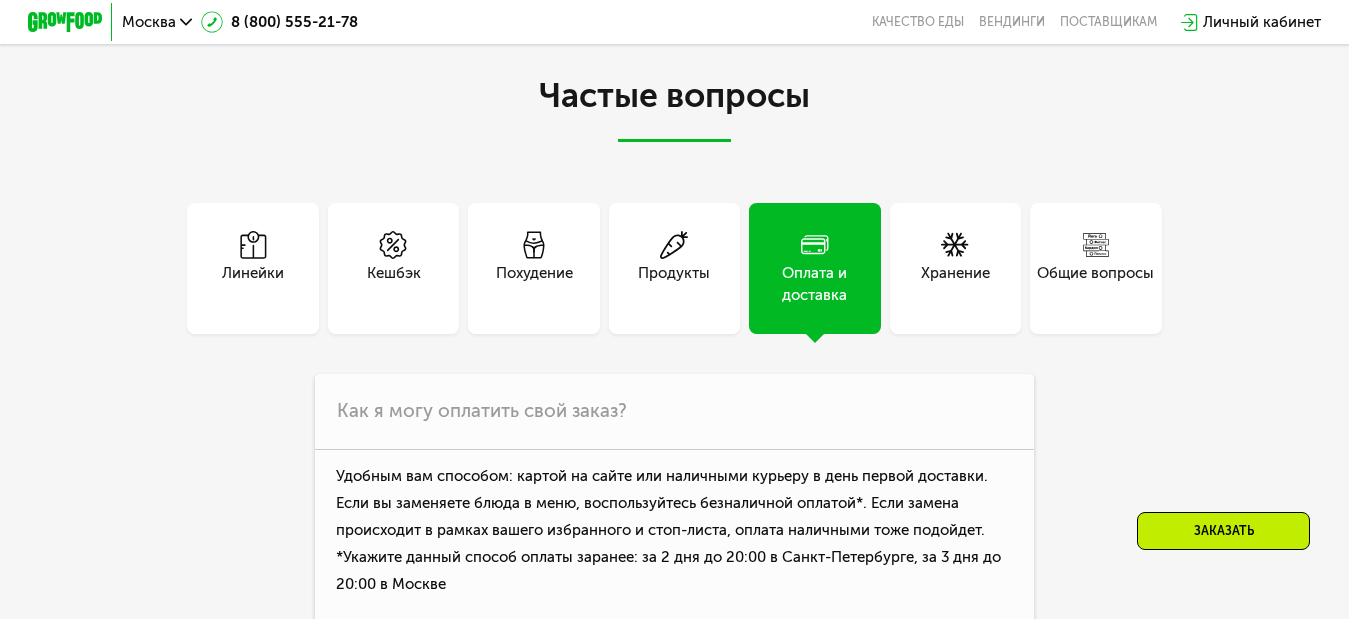 click on "Похудение" at bounding box center [534, 284] 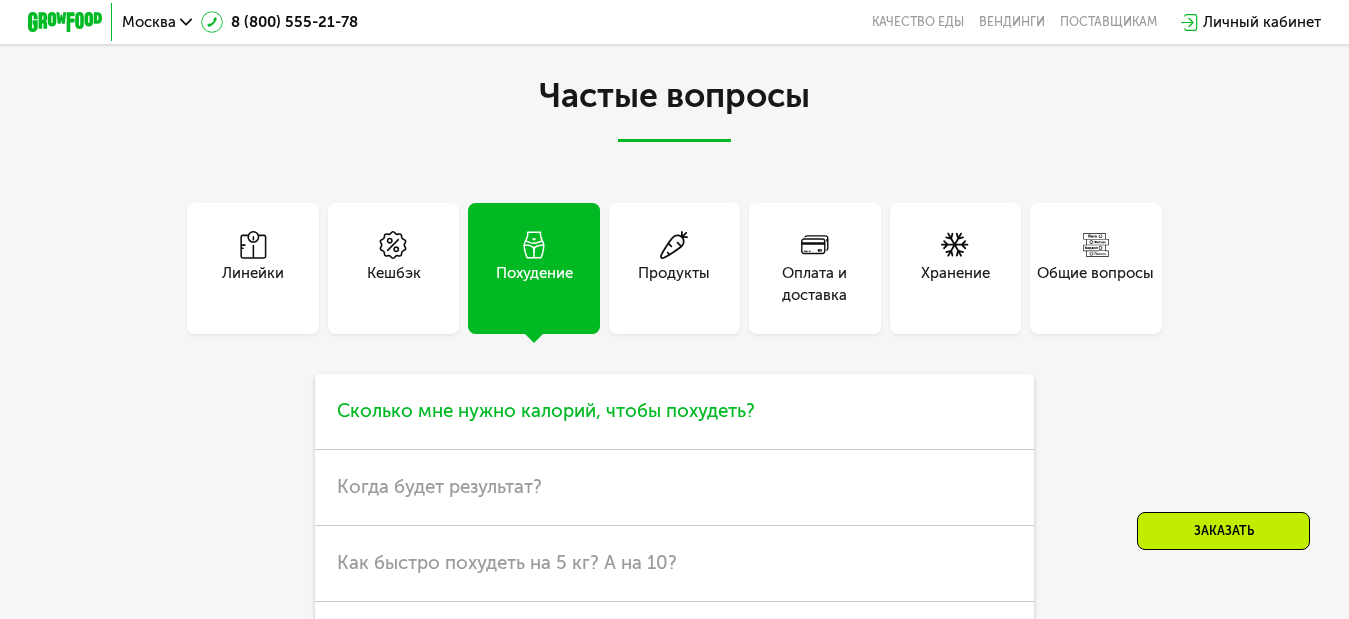 scroll, scrollTop: 4795, scrollLeft: 0, axis: vertical 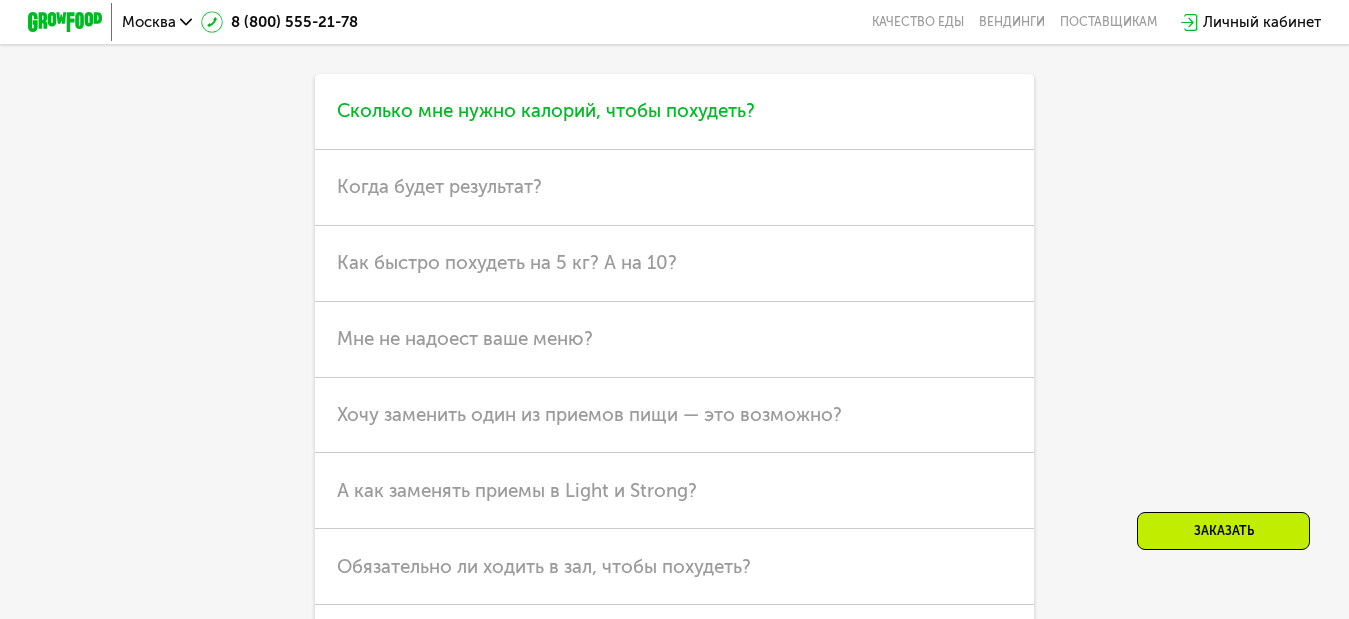 click on "Как быстро похудеть на 5 кг? А на 10?" at bounding box center [507, 262] 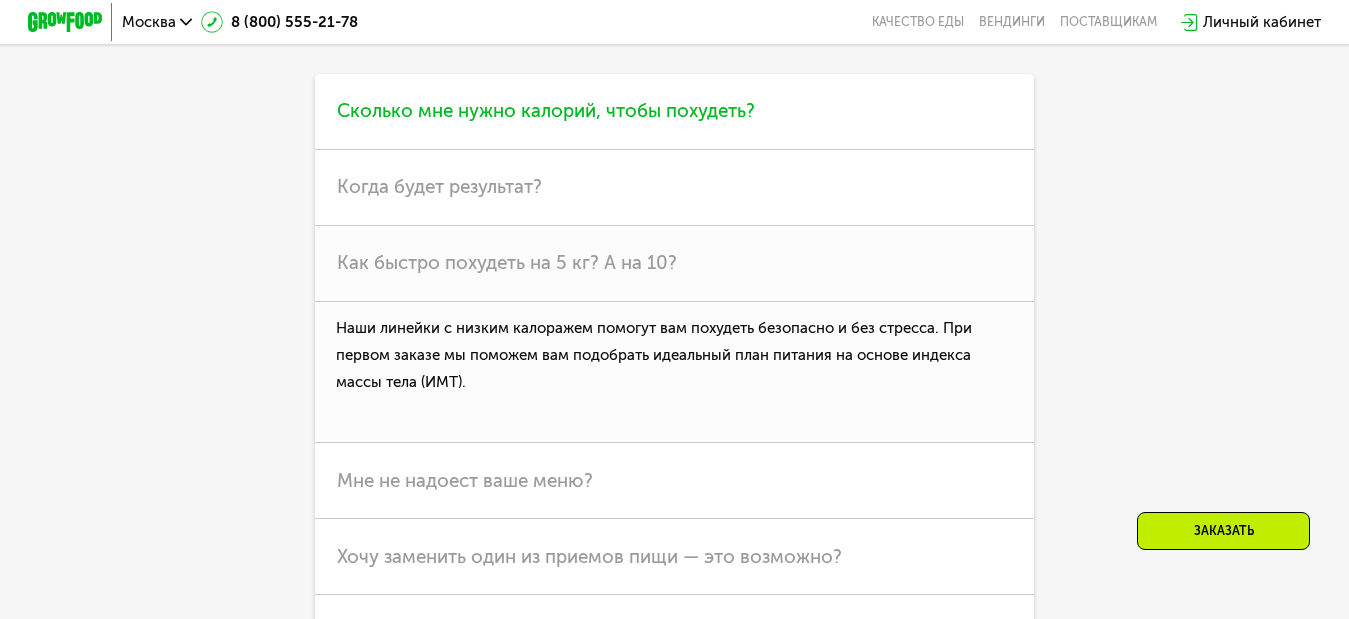 scroll, scrollTop: 4395, scrollLeft: 0, axis: vertical 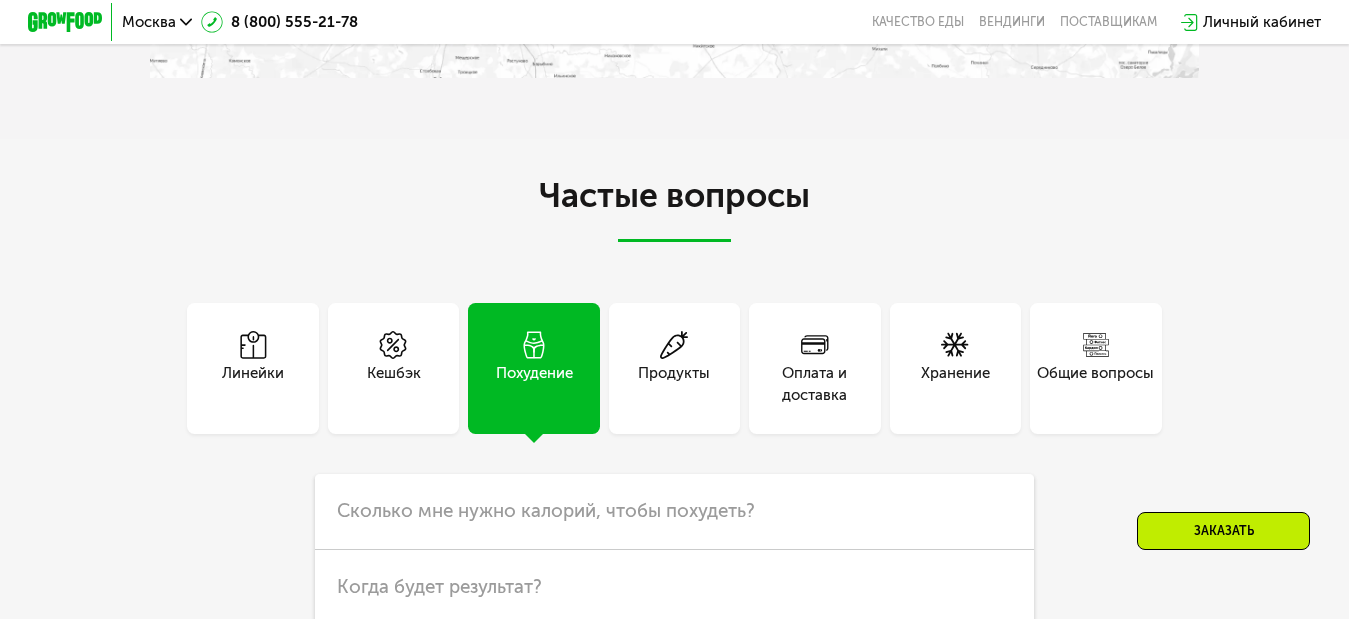 click 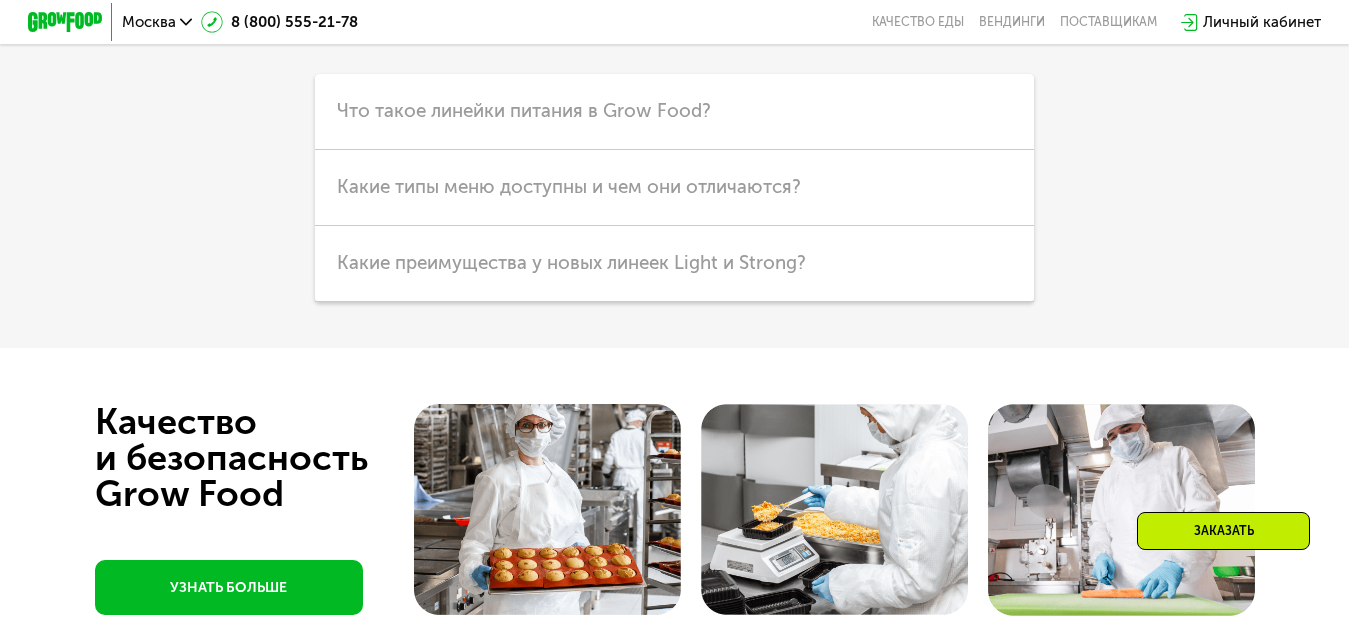 scroll, scrollTop: 4995, scrollLeft: 0, axis: vertical 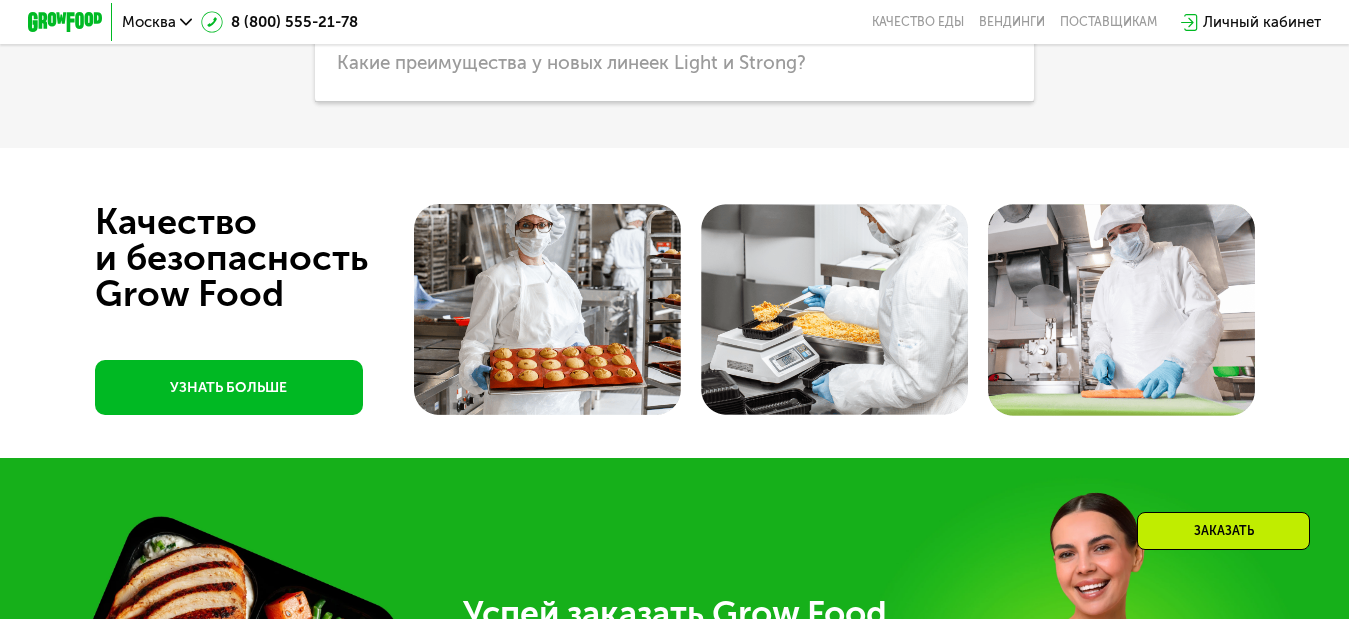 click at bounding box center [547, 309] 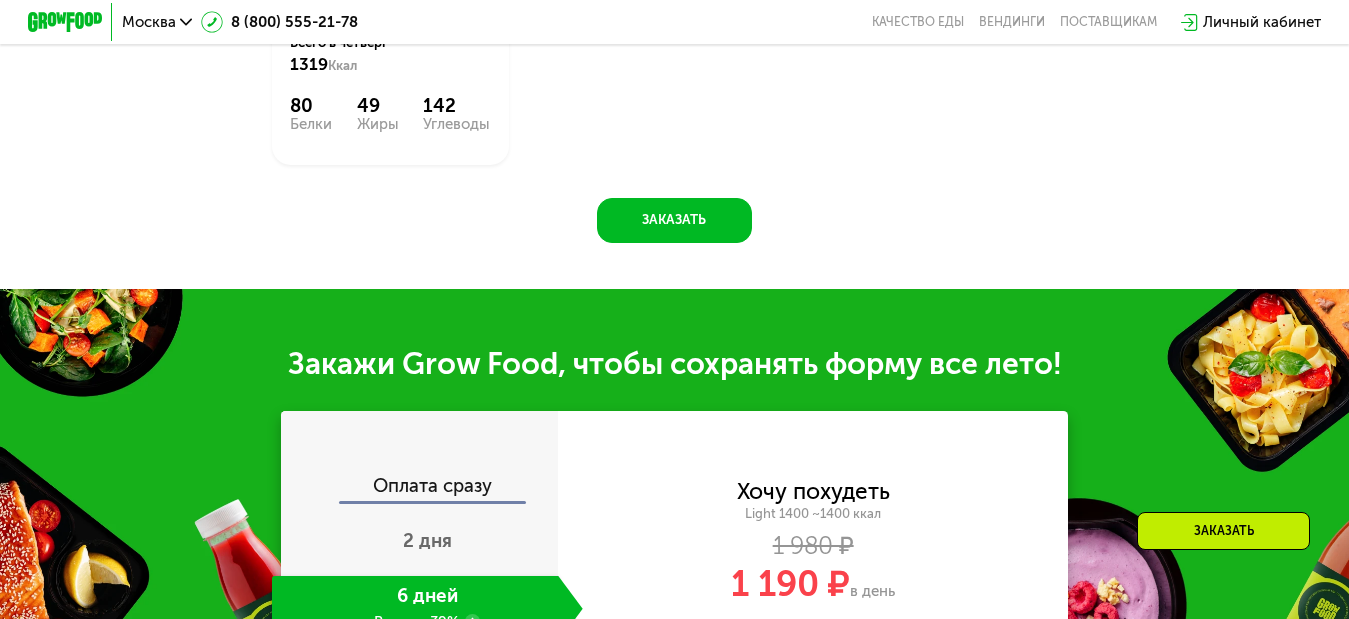 scroll, scrollTop: 1895, scrollLeft: 0, axis: vertical 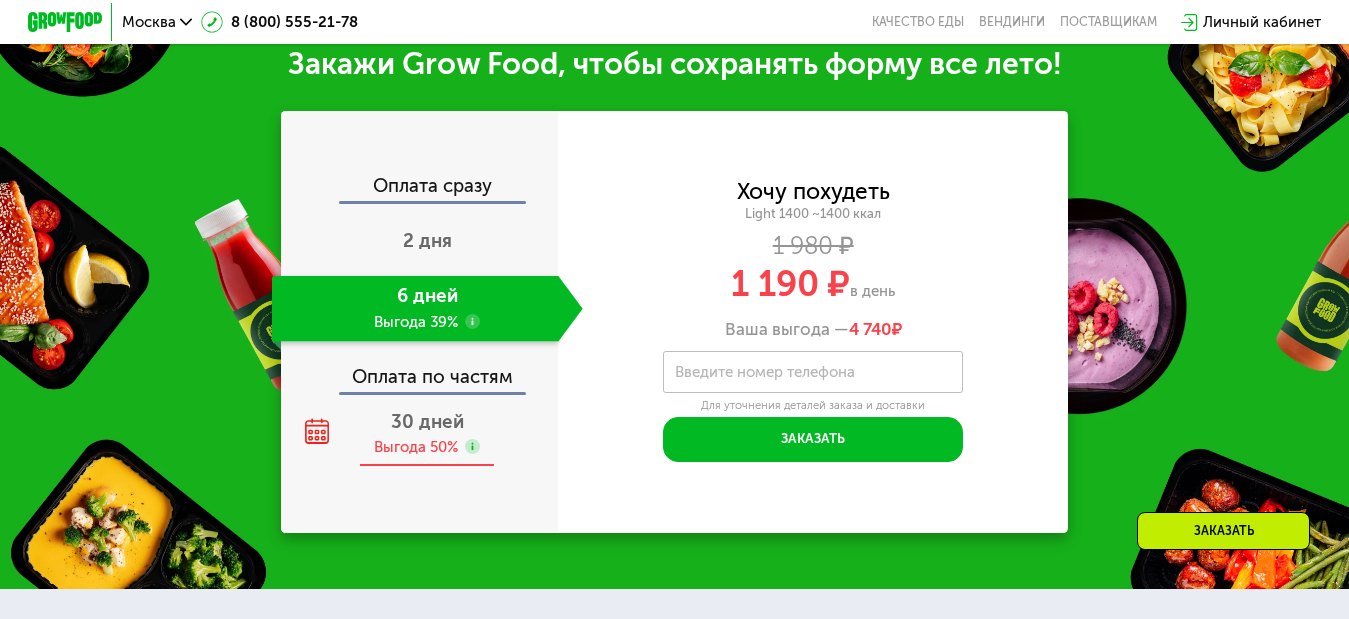 click on "30 дней" at bounding box center [427, 421] 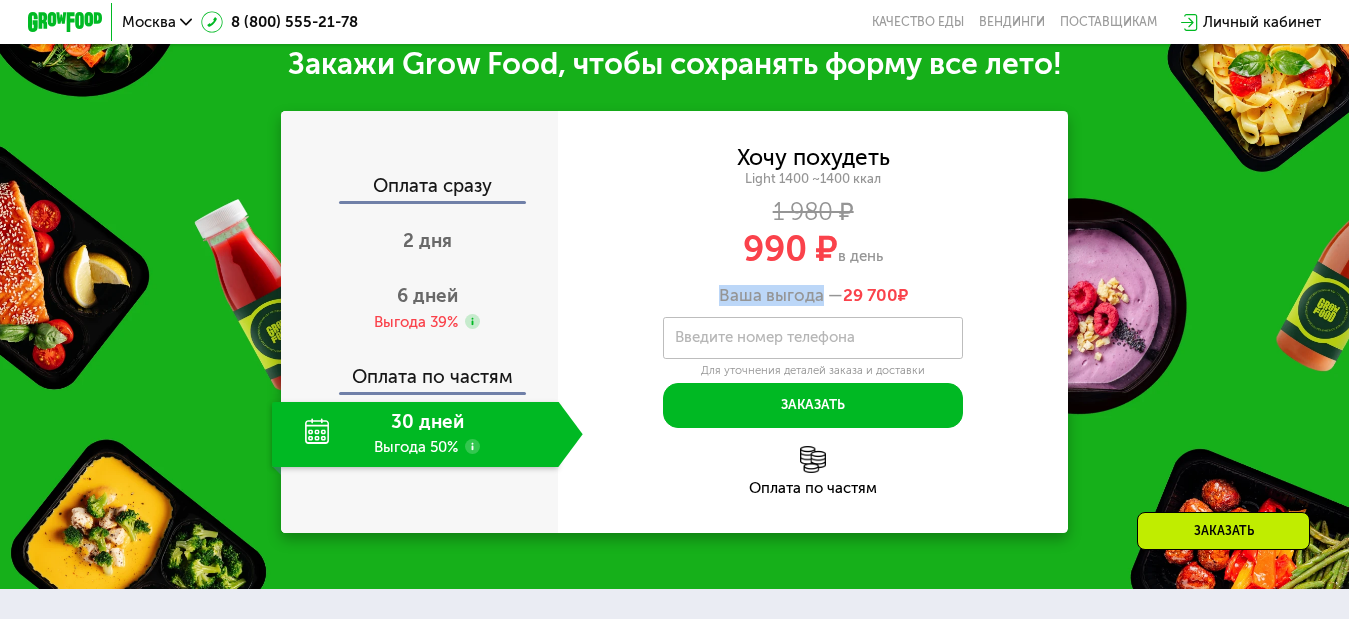 drag, startPoint x: 821, startPoint y: 317, endPoint x: 706, endPoint y: 318, distance: 115.00435 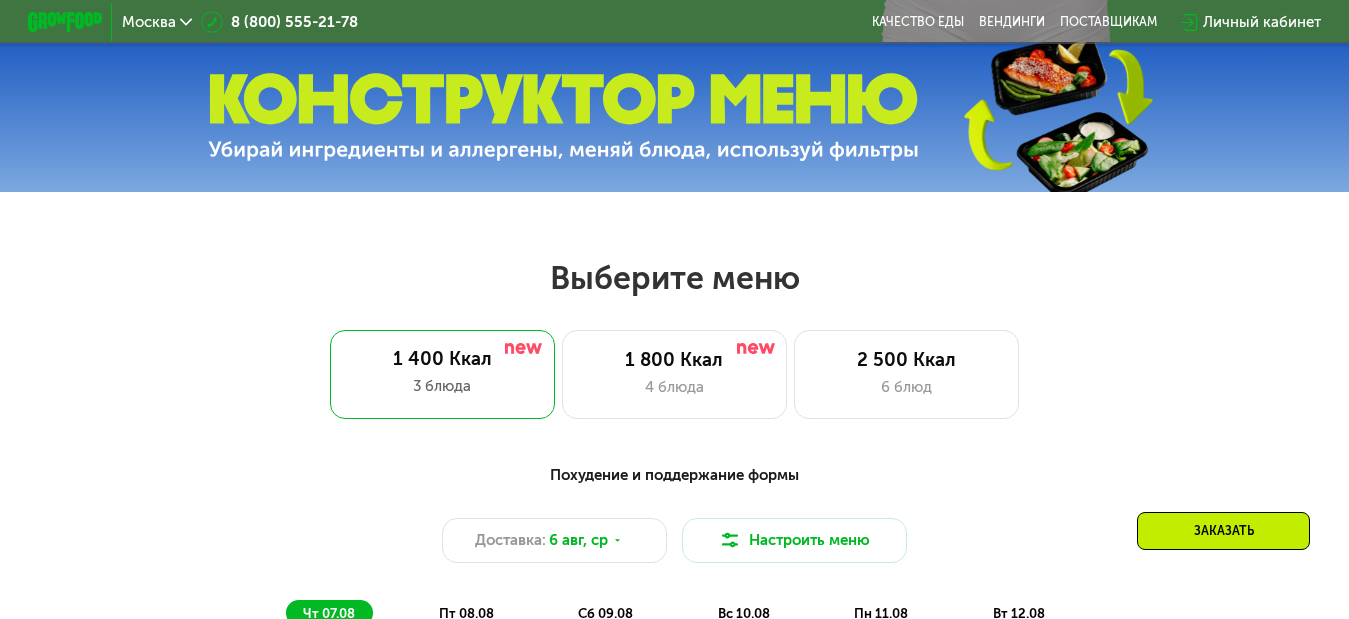 scroll, scrollTop: 695, scrollLeft: 0, axis: vertical 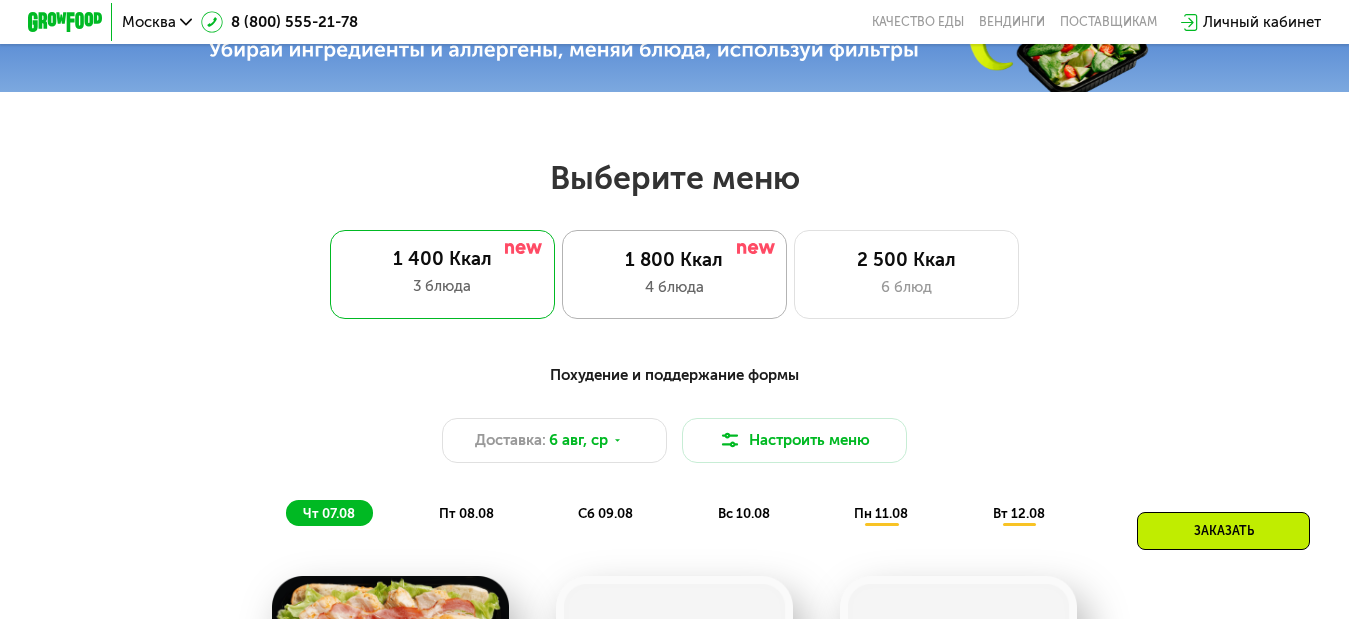 click on "1 800 Ккал" at bounding box center [674, 260] 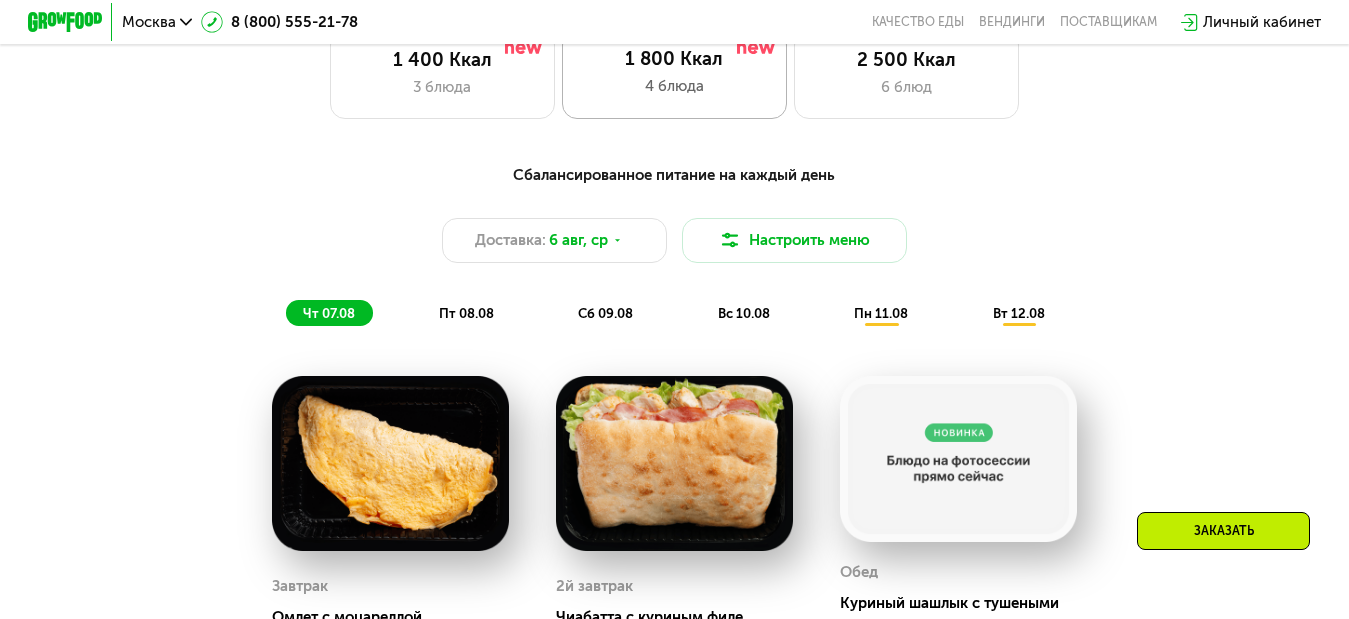 scroll, scrollTop: 1095, scrollLeft: 0, axis: vertical 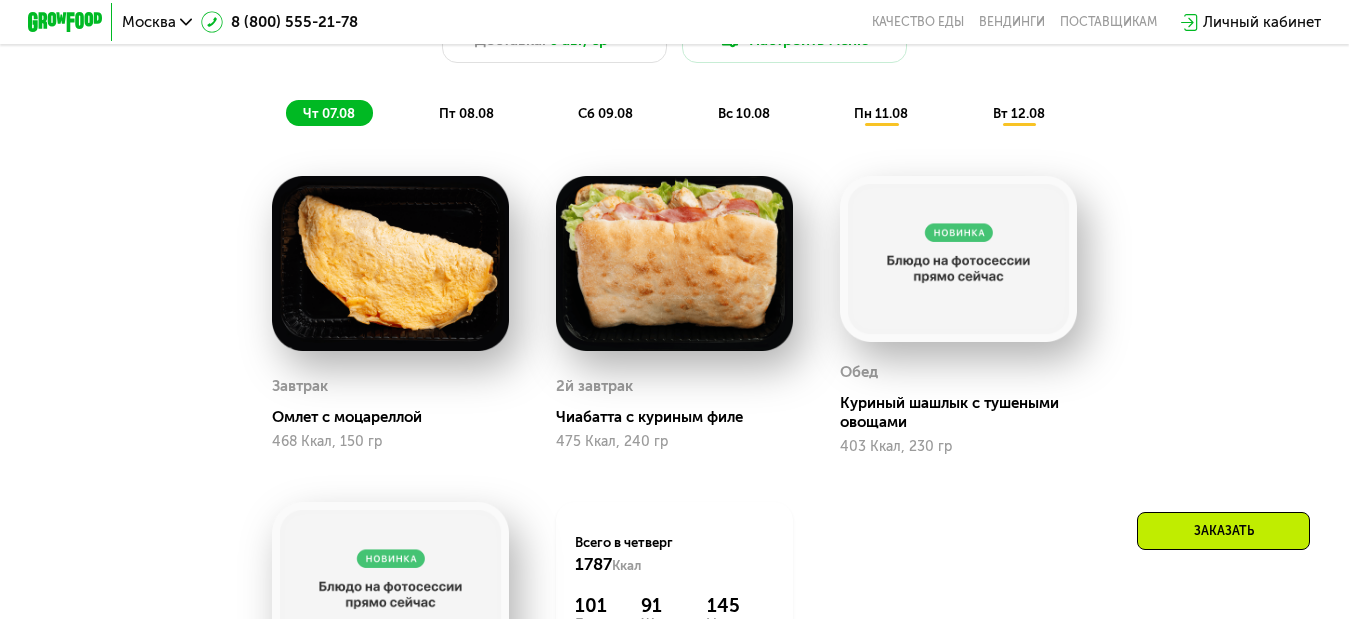 click on "пт 08.08" at bounding box center (466, 113) 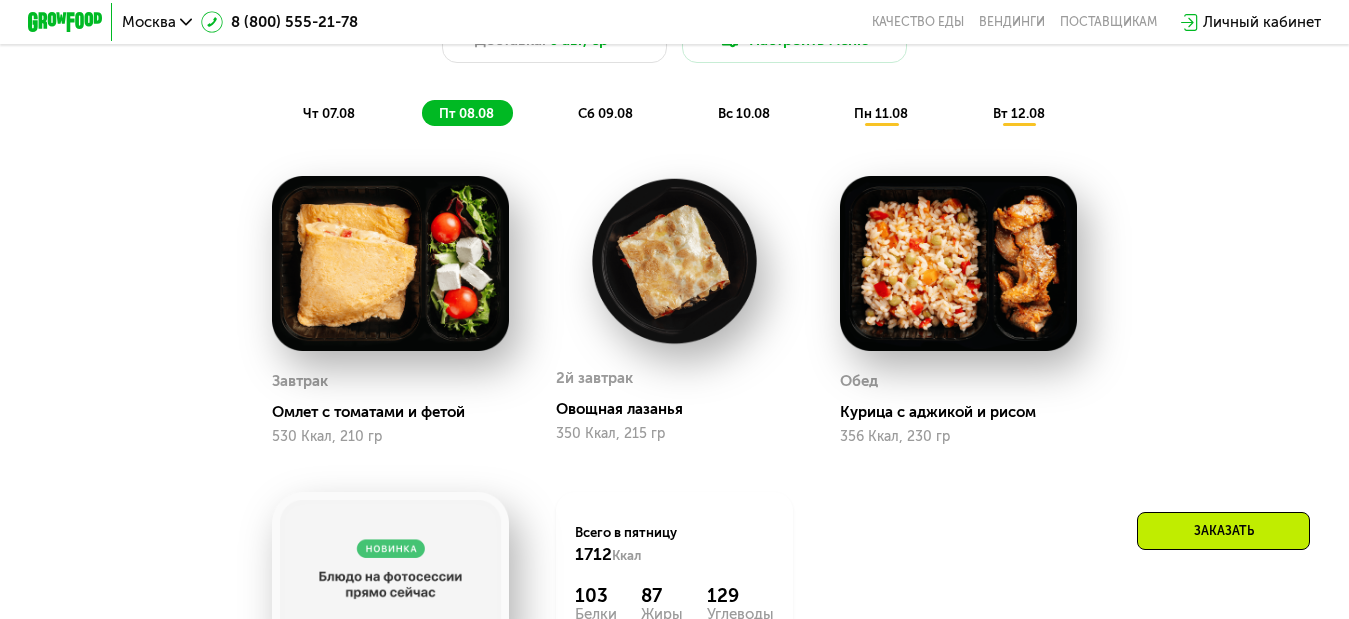 click on "сб 09.08" at bounding box center [605, 113] 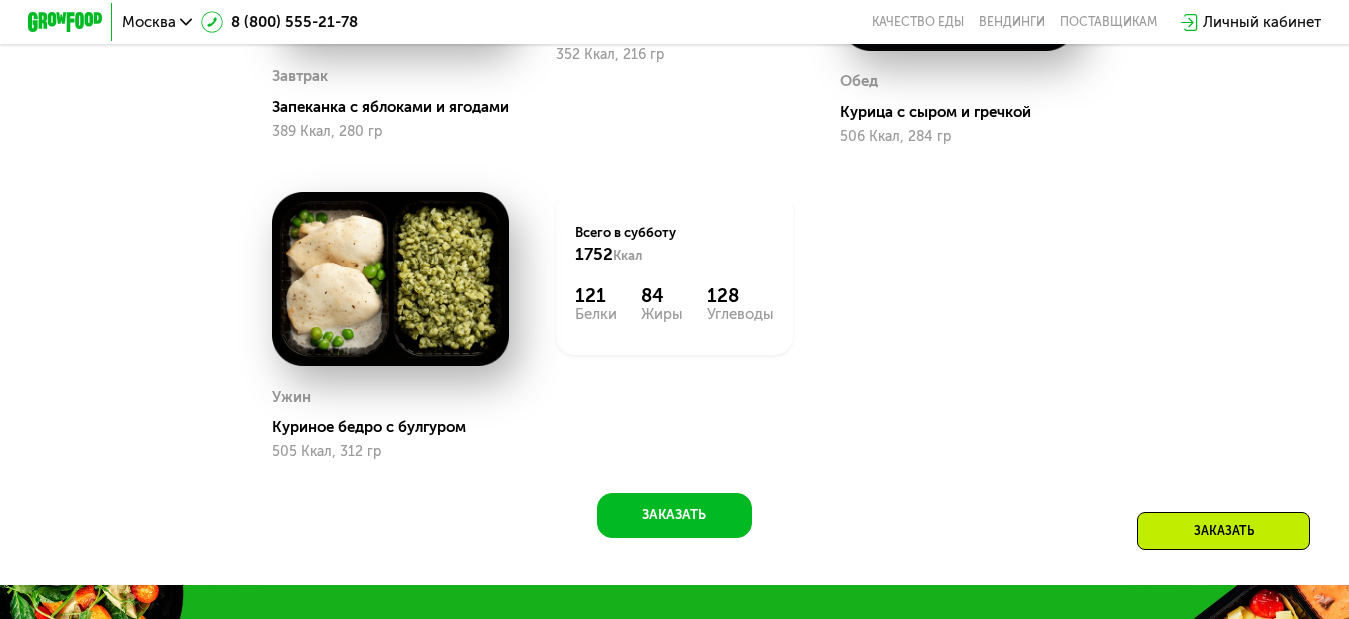 scroll, scrollTop: 1095, scrollLeft: 0, axis: vertical 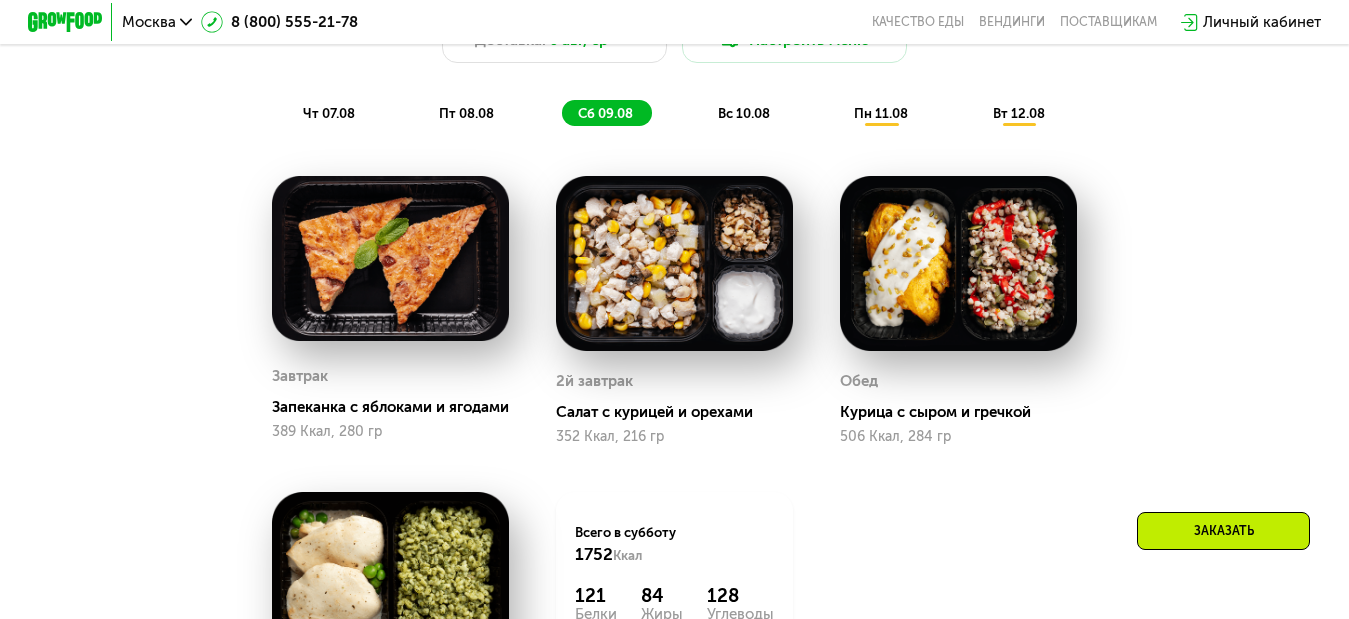 click on "пт 08.08" at bounding box center [466, 113] 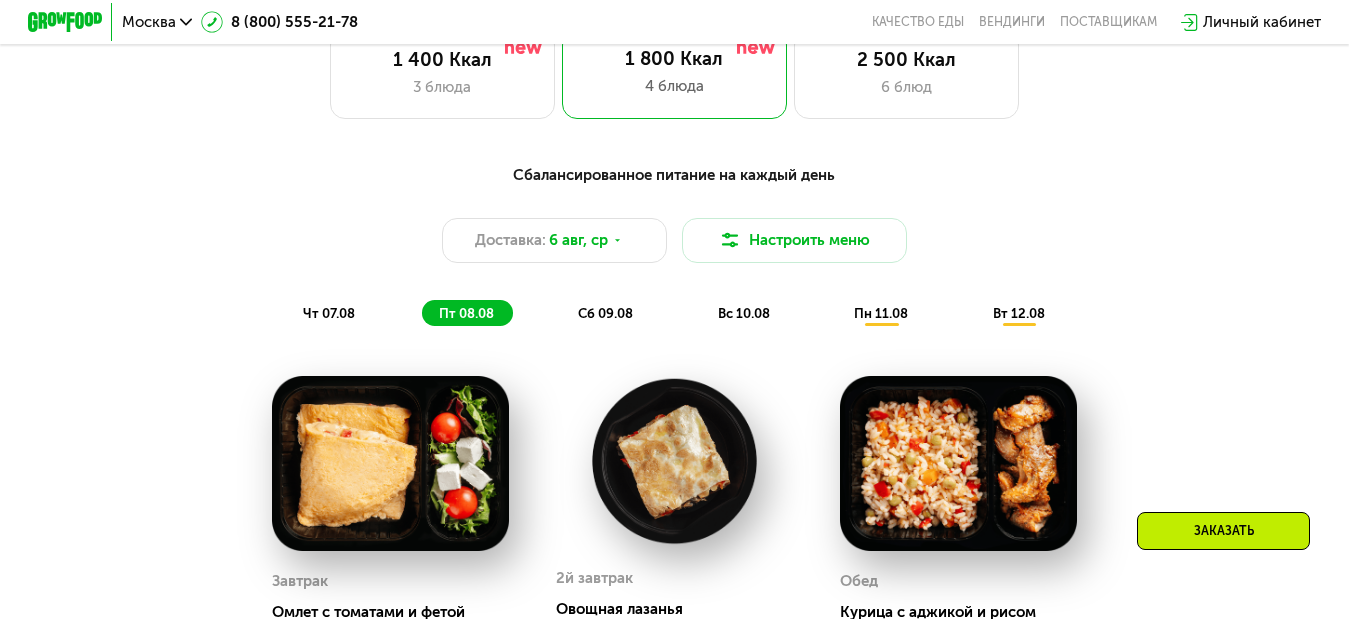 scroll, scrollTop: 995, scrollLeft: 0, axis: vertical 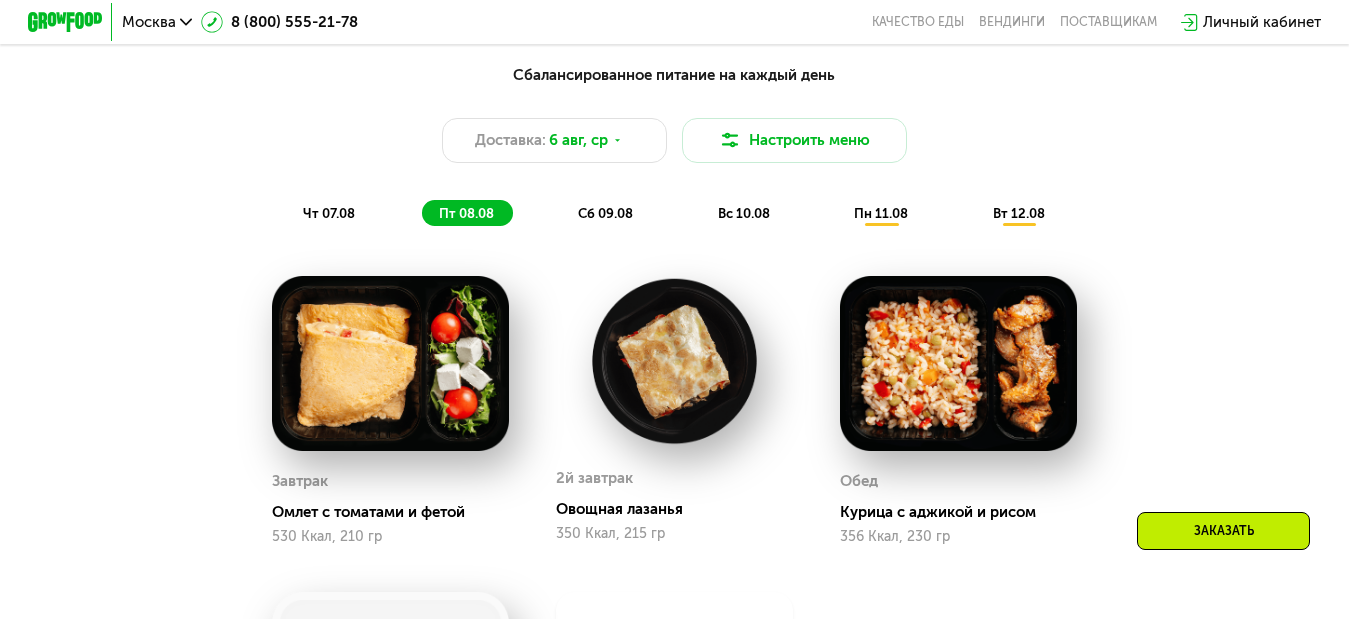 click on "вс 10.08" at bounding box center [744, 213] 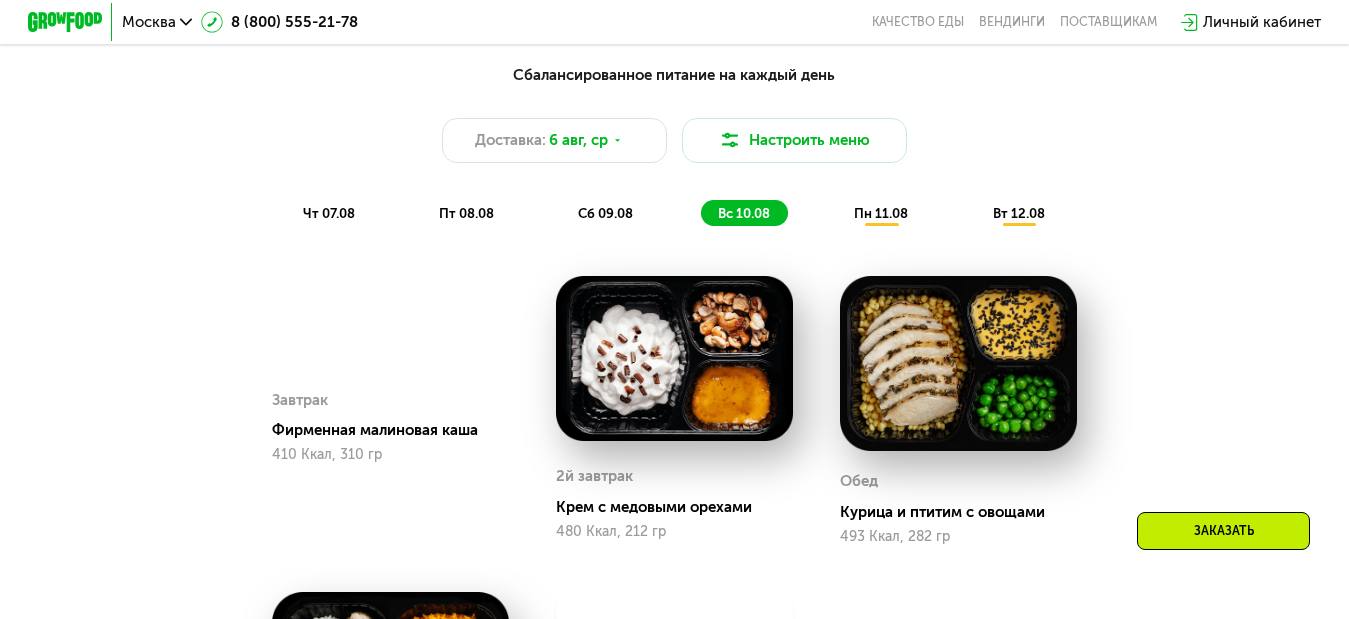 scroll, scrollTop: 895, scrollLeft: 0, axis: vertical 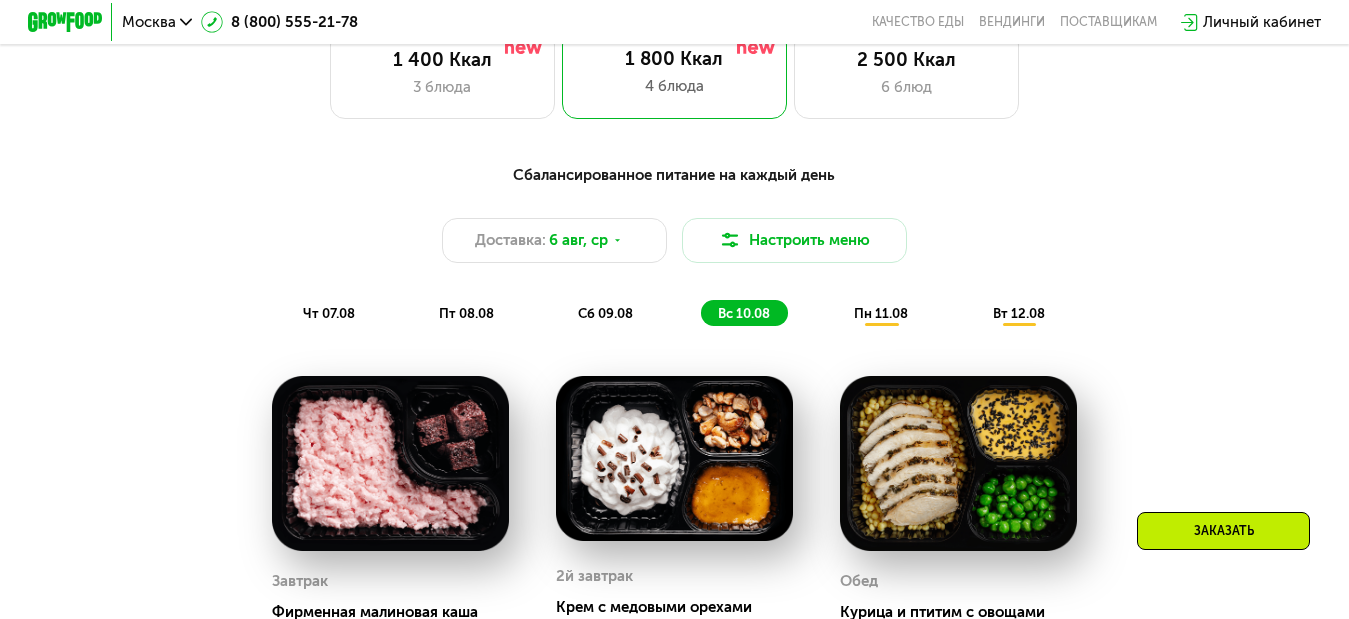 click on "пт 08.08" 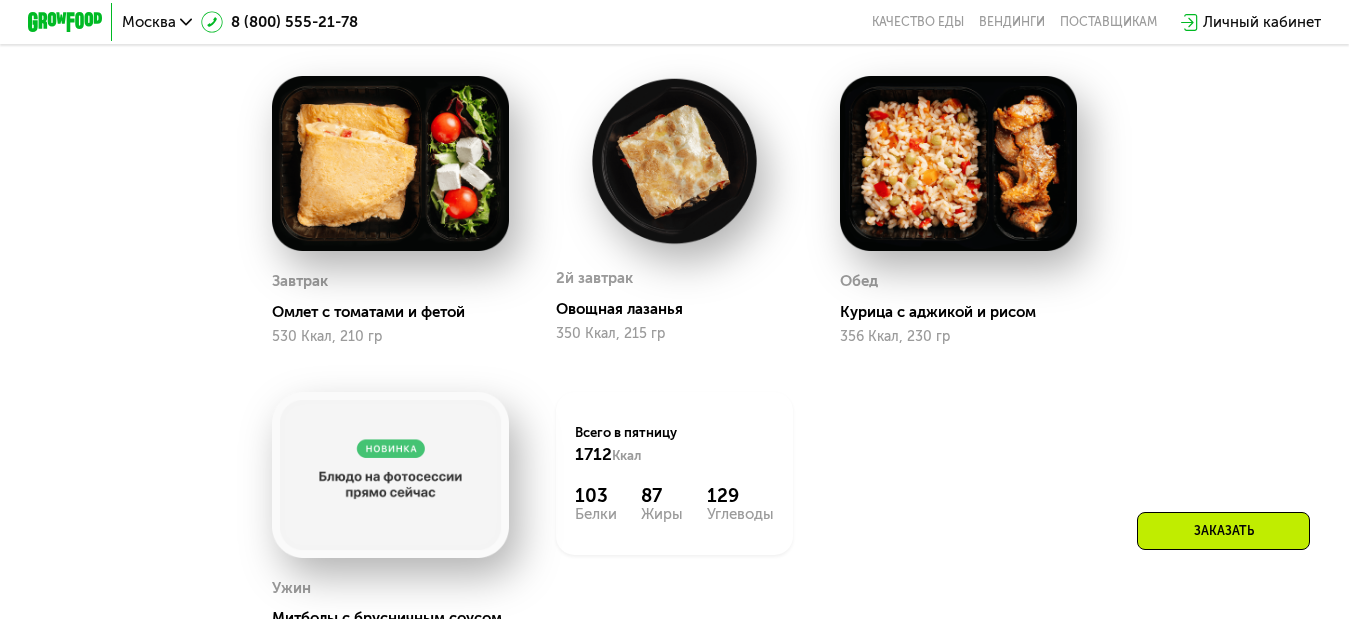 scroll, scrollTop: 1495, scrollLeft: 0, axis: vertical 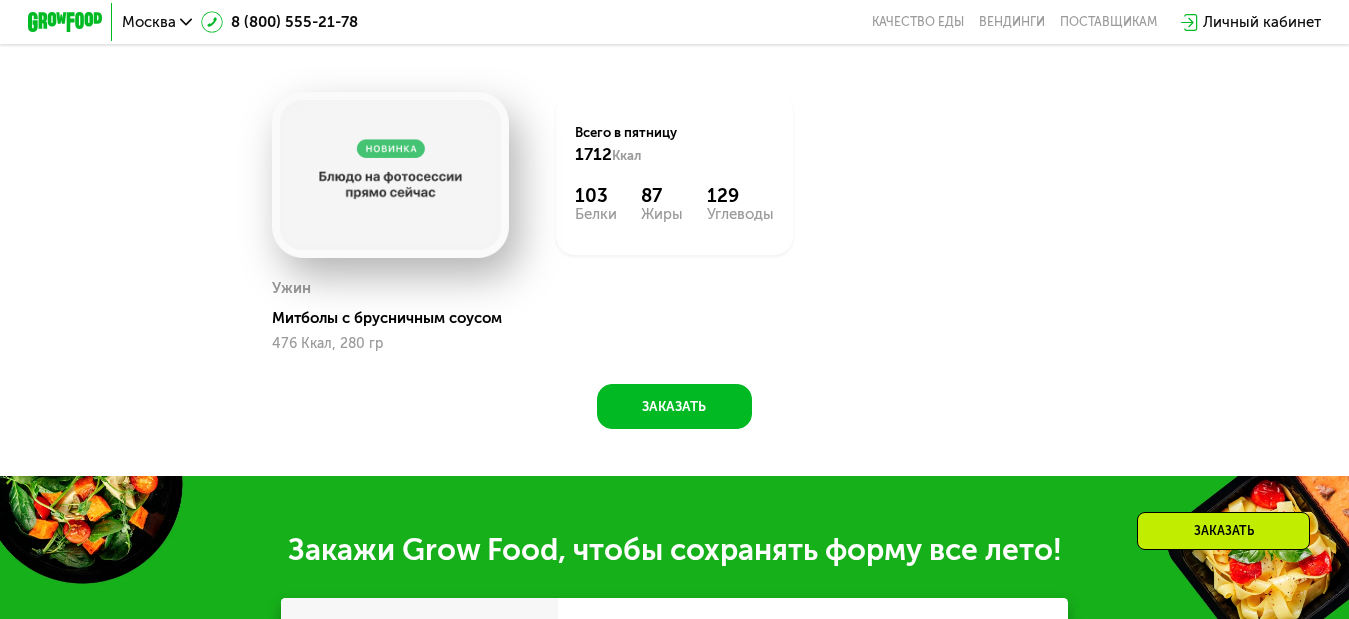click at bounding box center (390, 175) 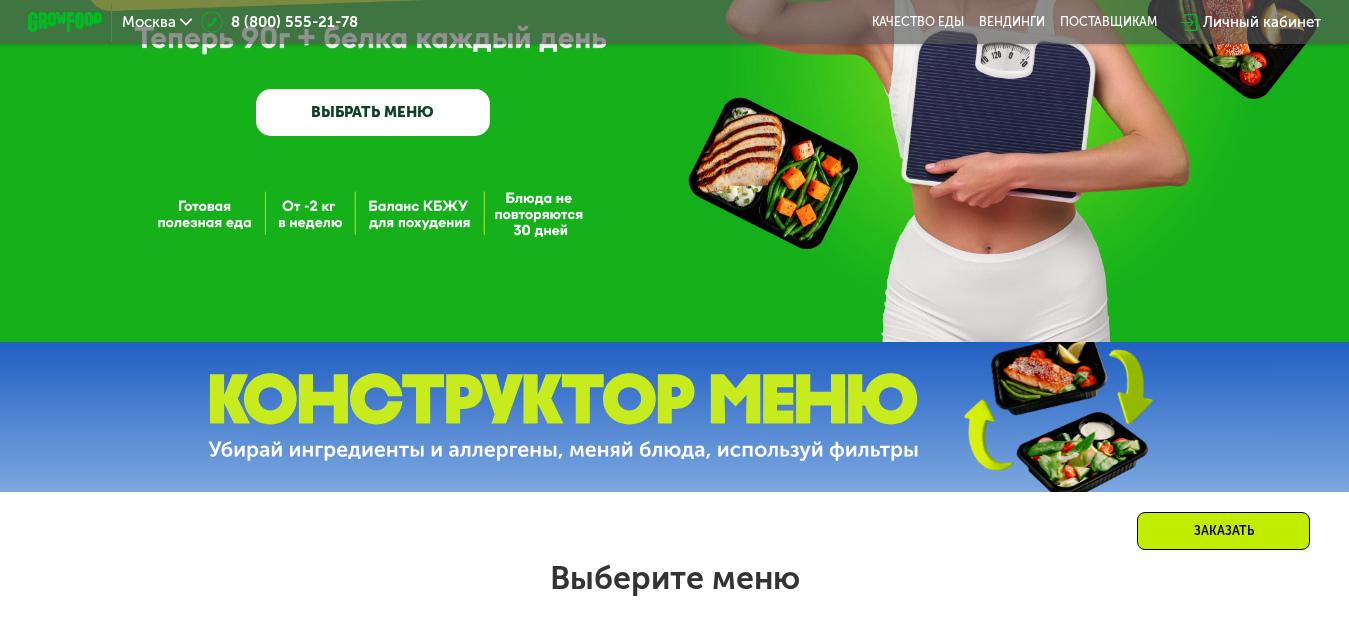 scroll, scrollTop: 0, scrollLeft: 0, axis: both 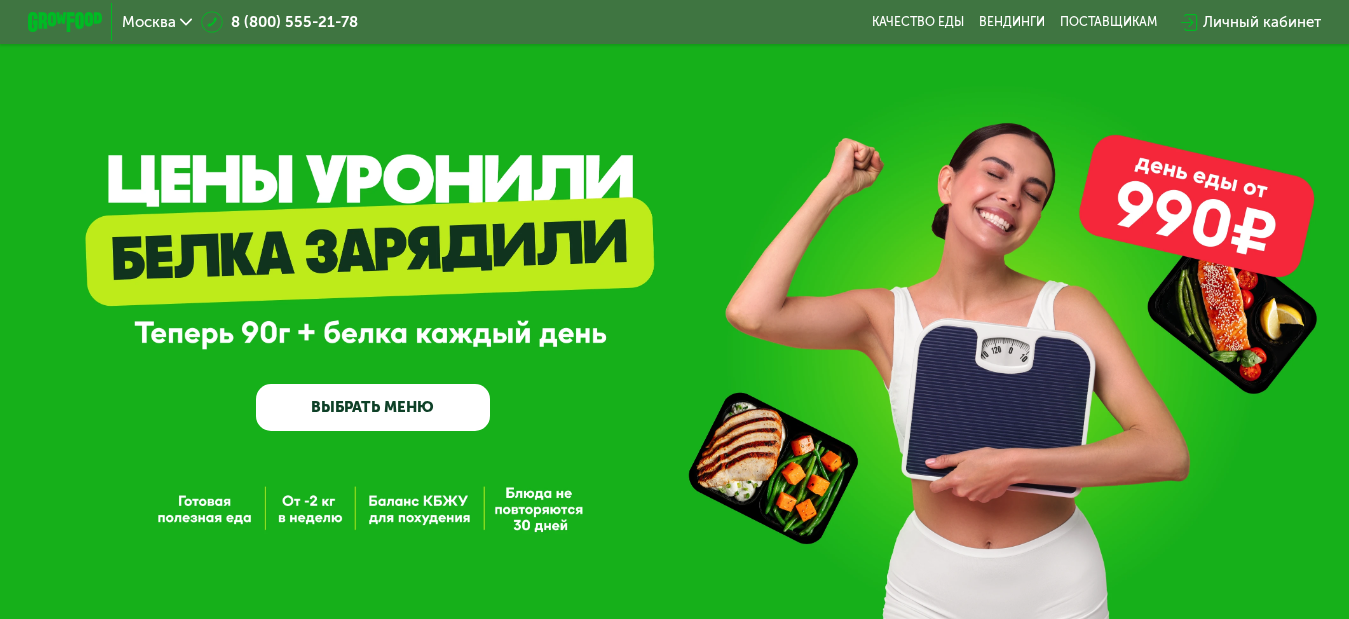 click 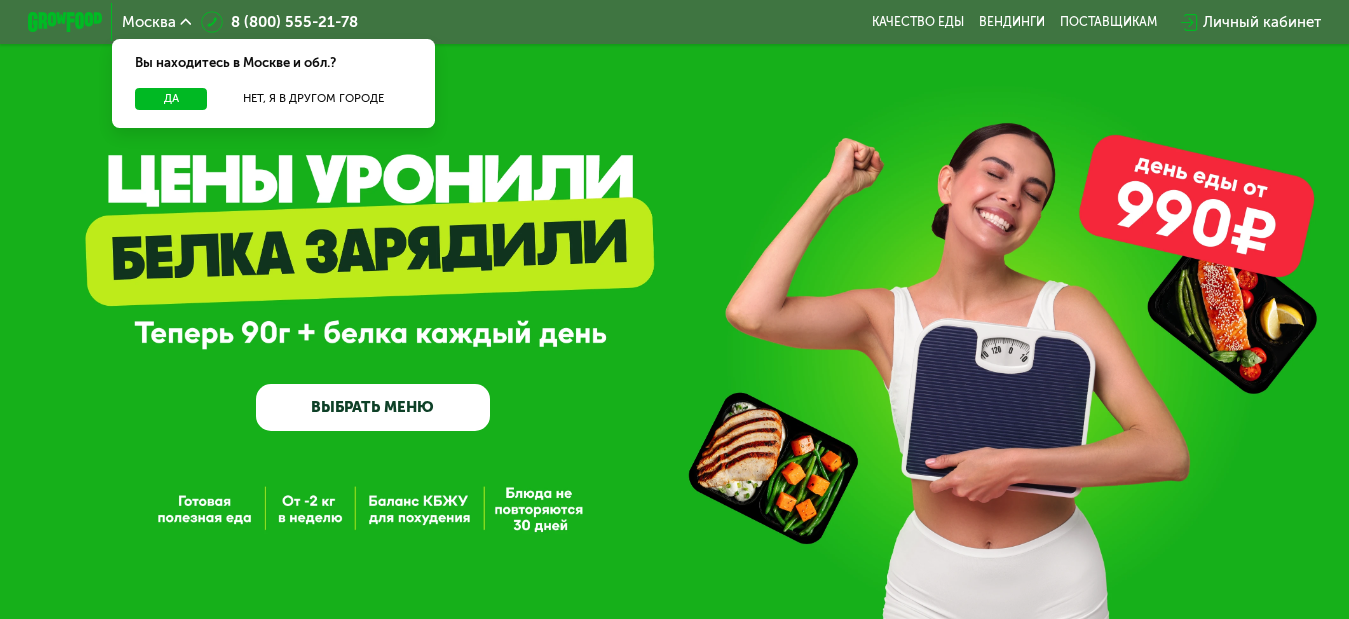 click 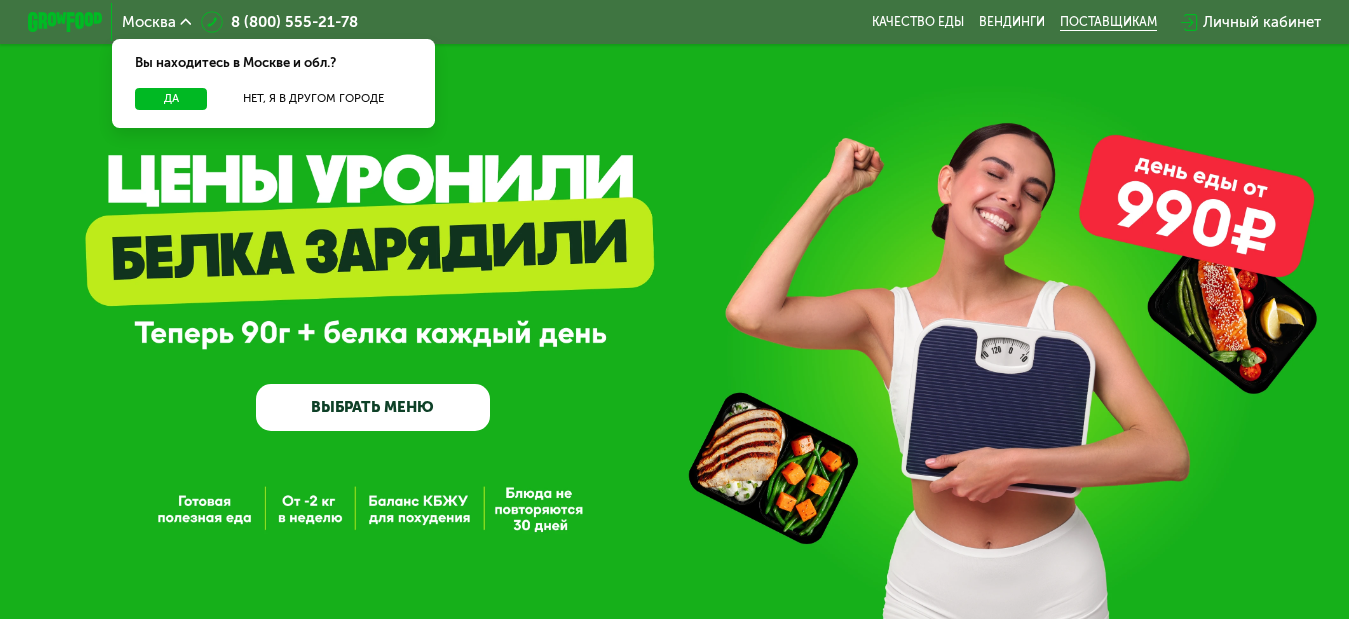 click on "поставщикам" at bounding box center [1108, 22] 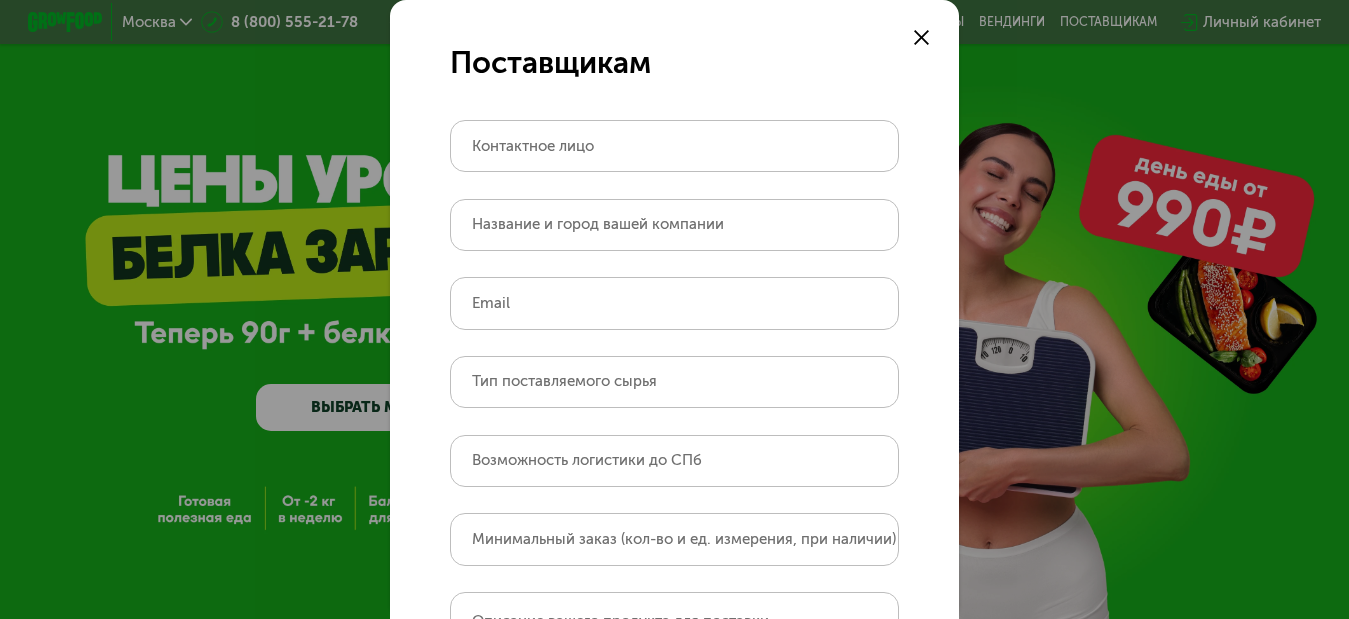 click 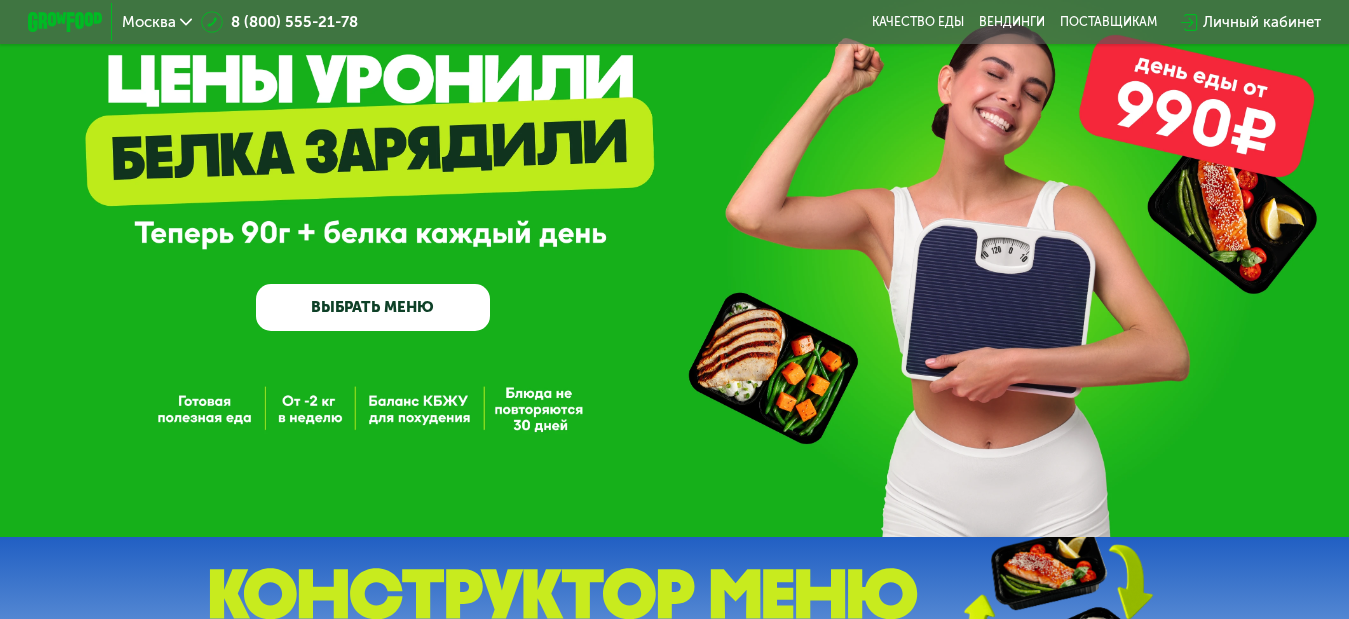 scroll, scrollTop: 0, scrollLeft: 0, axis: both 